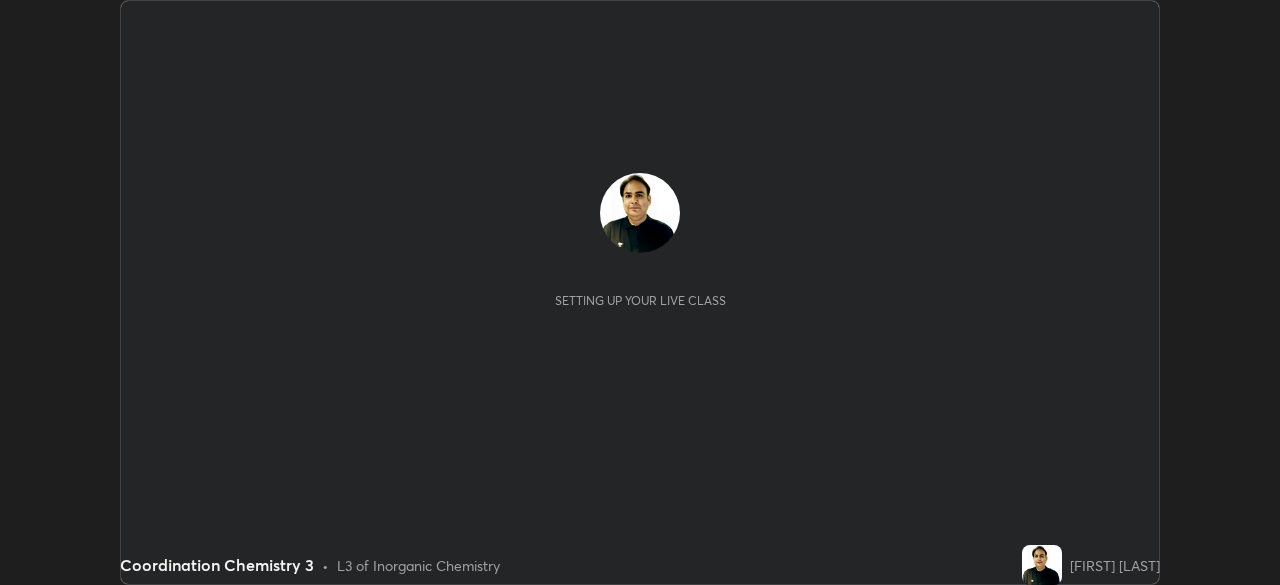 scroll, scrollTop: 0, scrollLeft: 0, axis: both 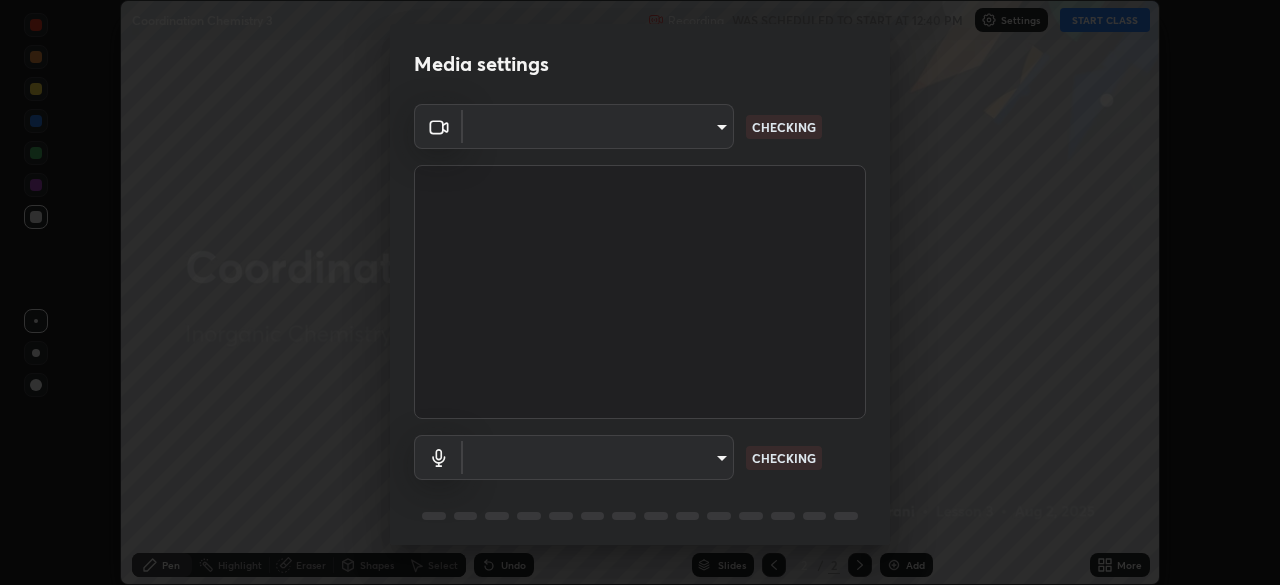 type on "36e4686b8400d729ef3da434bd4a05c07c19585270bb75e84fea459095a92001" 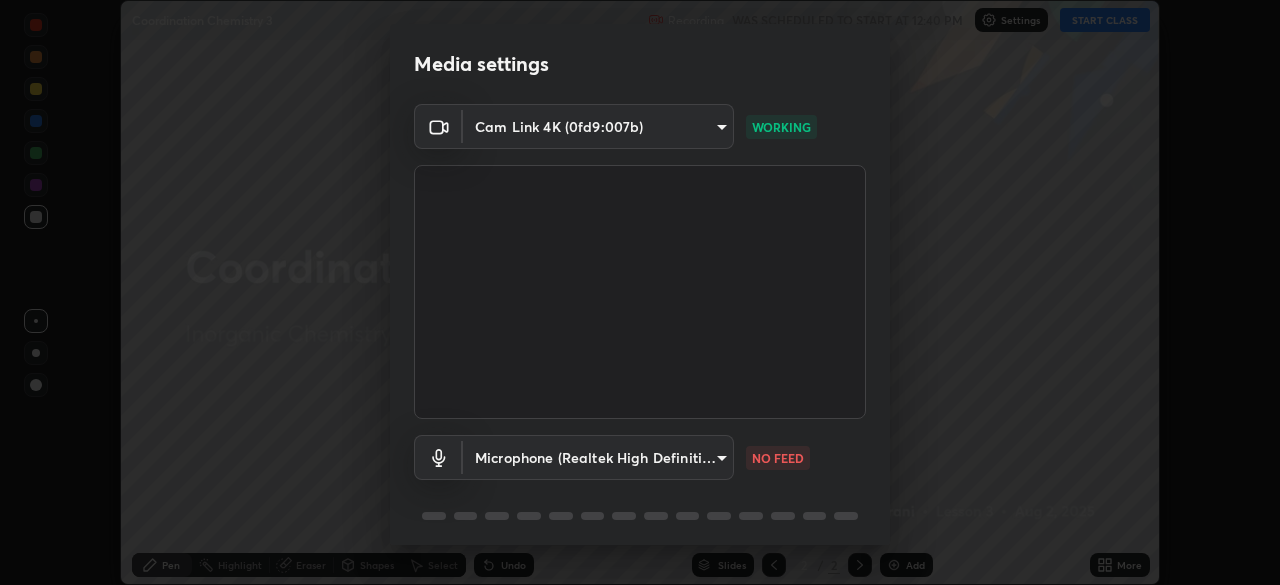 click on "Erase all Coordination Chemistry 3 Recording WAS SCHEDULED TO START AT 12:40 PM Settings START CLASS Setting up your live class Coordination Chemistry 3 • L3 of Inorganic Chemistry [FIRST] [LAST] Pen Highlight Eraser Shapes Select Undo Slides 2 / 2 Add More No doubts shared Encourage your learners to ask a doubt for better clarity Report an issue Reason for reporting Buffering Chat not working Audio - Video sync issue Educator video quality low ​ Attach an image Report Media settings Cam Link 4K ([IP_ADDRESS]) [HASH] WORKING Microphone (Realtek High Definition Audio) [HASH] NO FEED 1 / 5 Next" at bounding box center (640, 292) 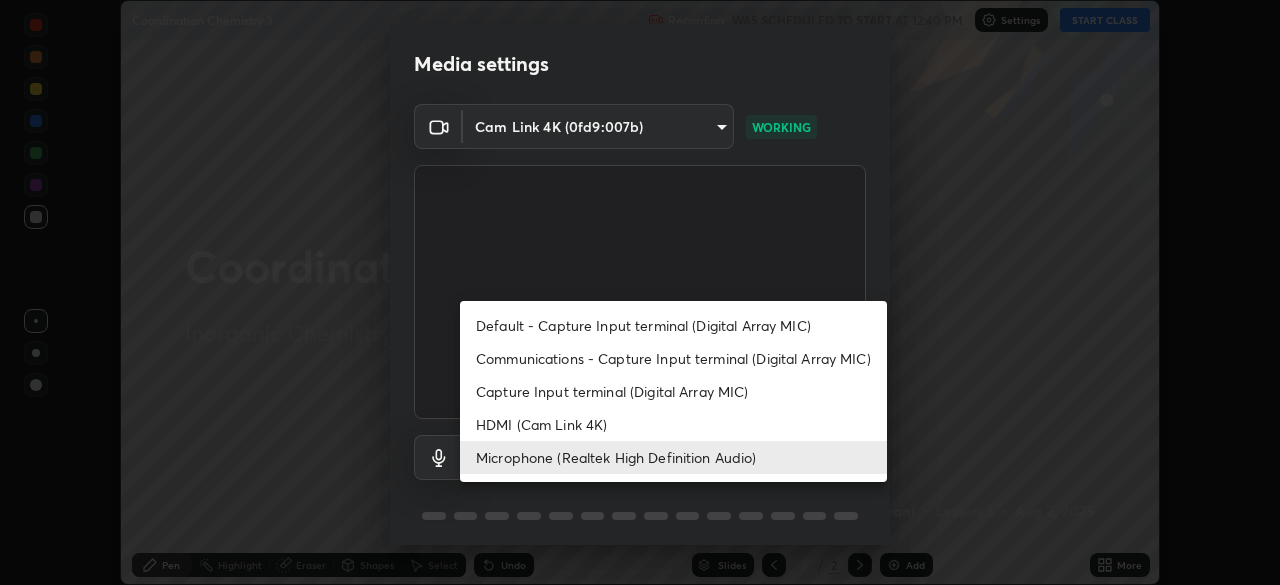 click on "Default - Capture Input terminal (Digital Array MIC)" at bounding box center (673, 325) 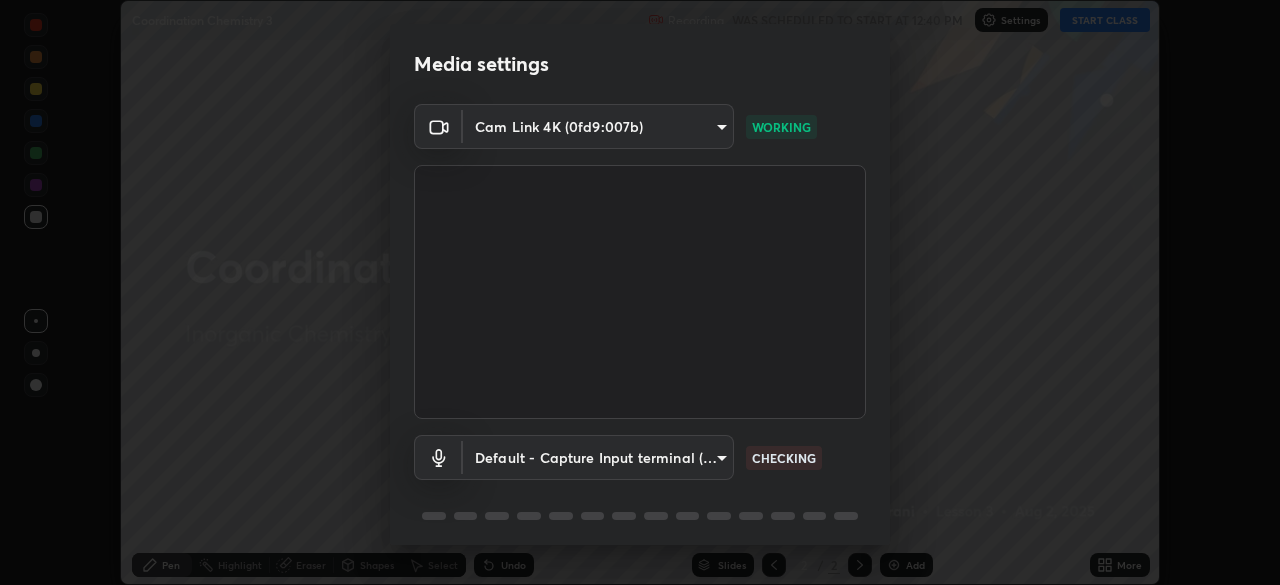 click on "Erase all Coordination Chemistry 3 Recording WAS SCHEDULED TO START AT 12:40 PM Settings START CLASS Setting up your live class Coordination Chemistry 3 • L3 of Inorganic Chemistry [FIRST] [LAST] Pen Highlight Eraser Shapes Select Undo Slides 2 / 2 Add More No doubts shared Encourage your learners to ask a doubt for better clarity Report an issue Reason for reporting Buffering Chat not working Audio - Video sync issue Educator video quality low ​ Attach an image Report Media settings Cam Link 4K ([IP_ADDRESS]) [HASH] WORKING Default - Capture Input terminal (Digital Array MIC) default CHECKING 1 / 5 Next" at bounding box center (640, 292) 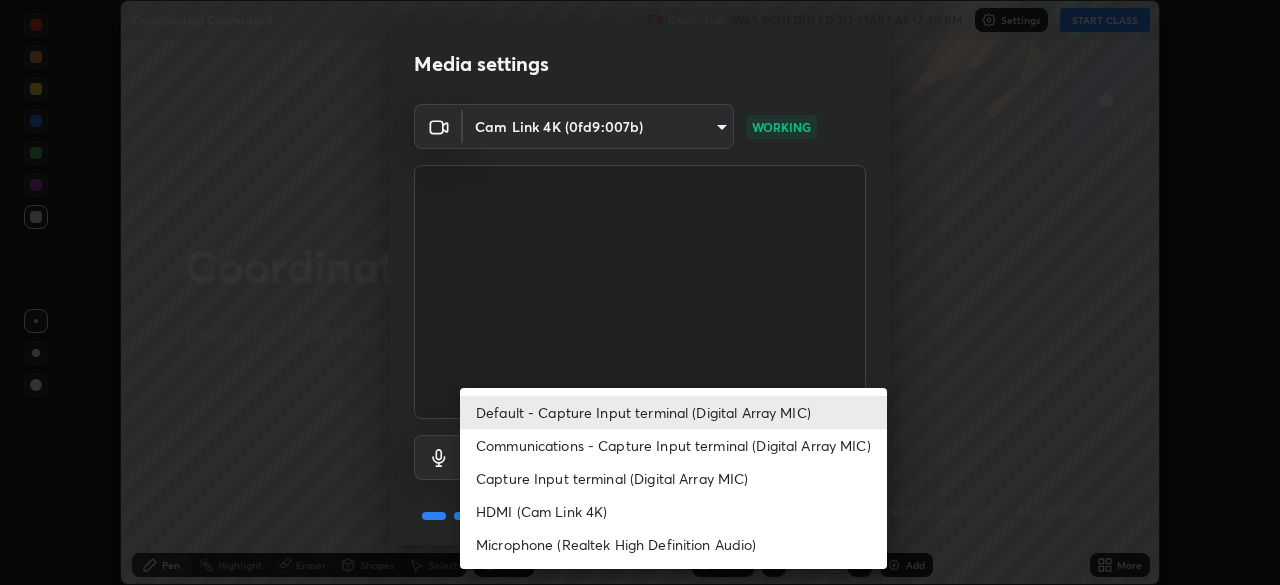 click on "Microphone (Realtek High Definition Audio)" at bounding box center [673, 544] 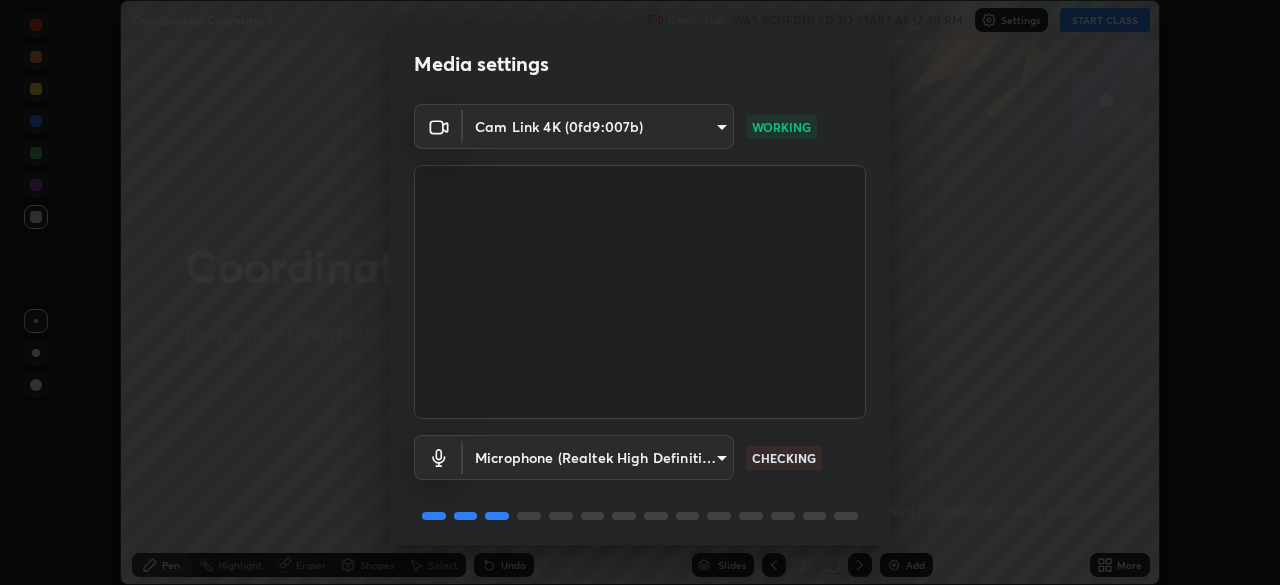 scroll, scrollTop: 71, scrollLeft: 0, axis: vertical 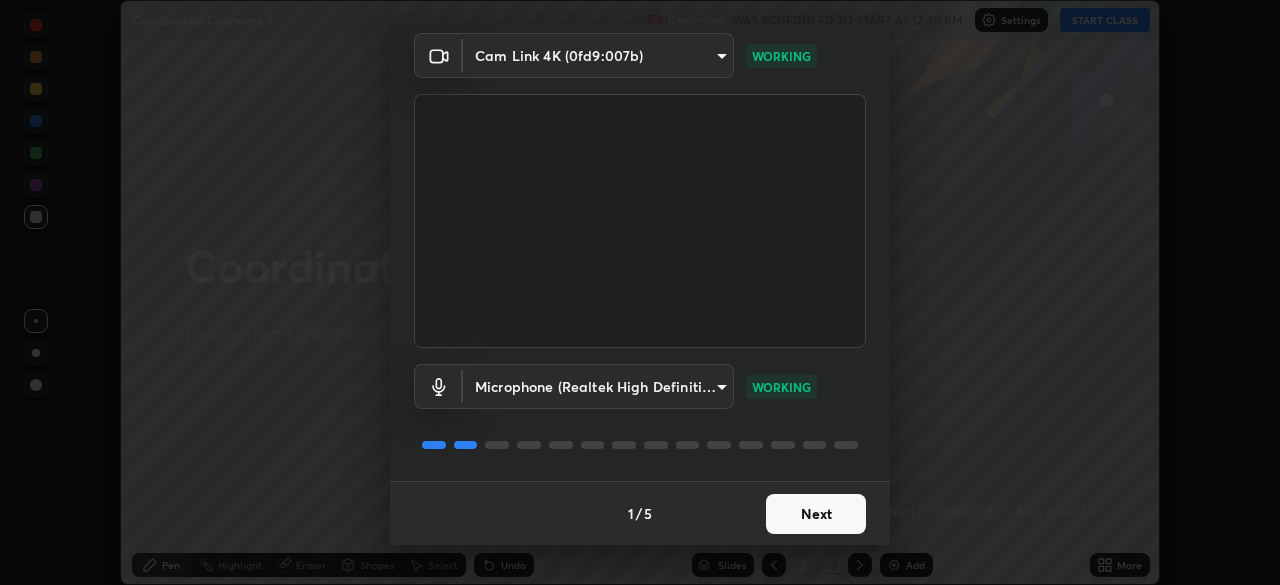 click on "Next" at bounding box center (816, 514) 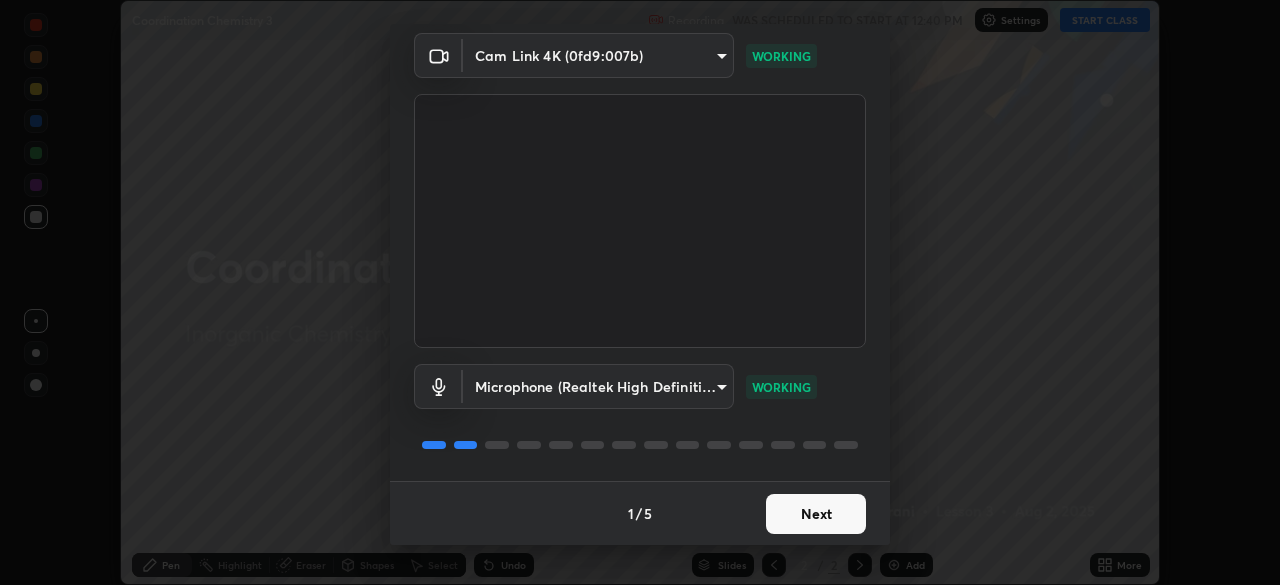 scroll, scrollTop: 0, scrollLeft: 0, axis: both 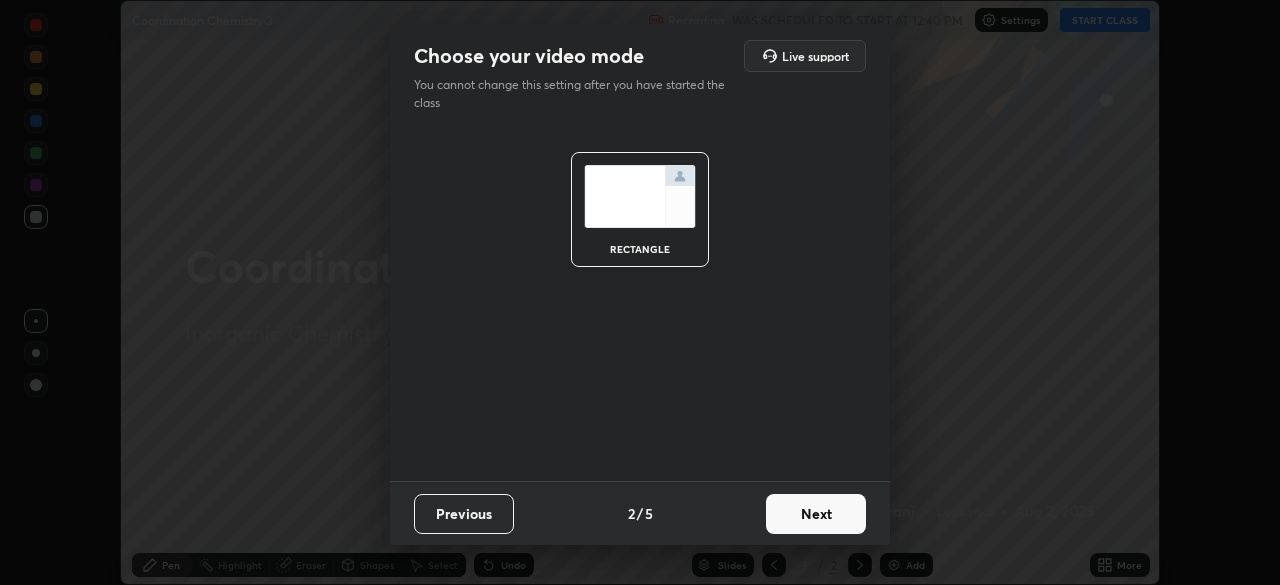 click on "Next" at bounding box center [816, 514] 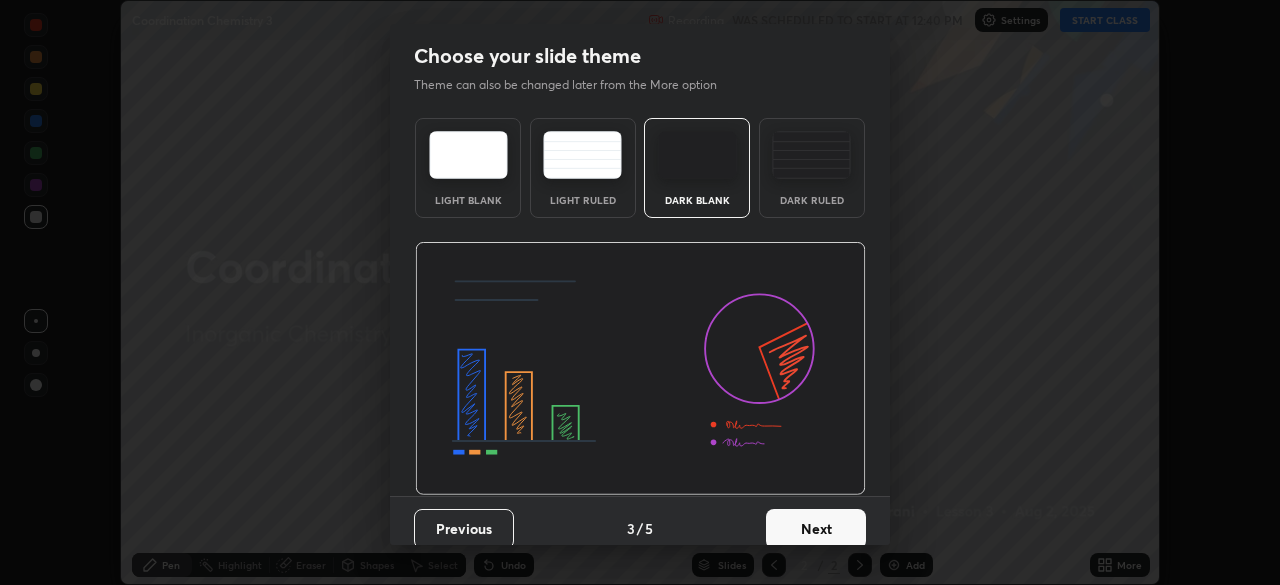 click on "Next" at bounding box center (816, 529) 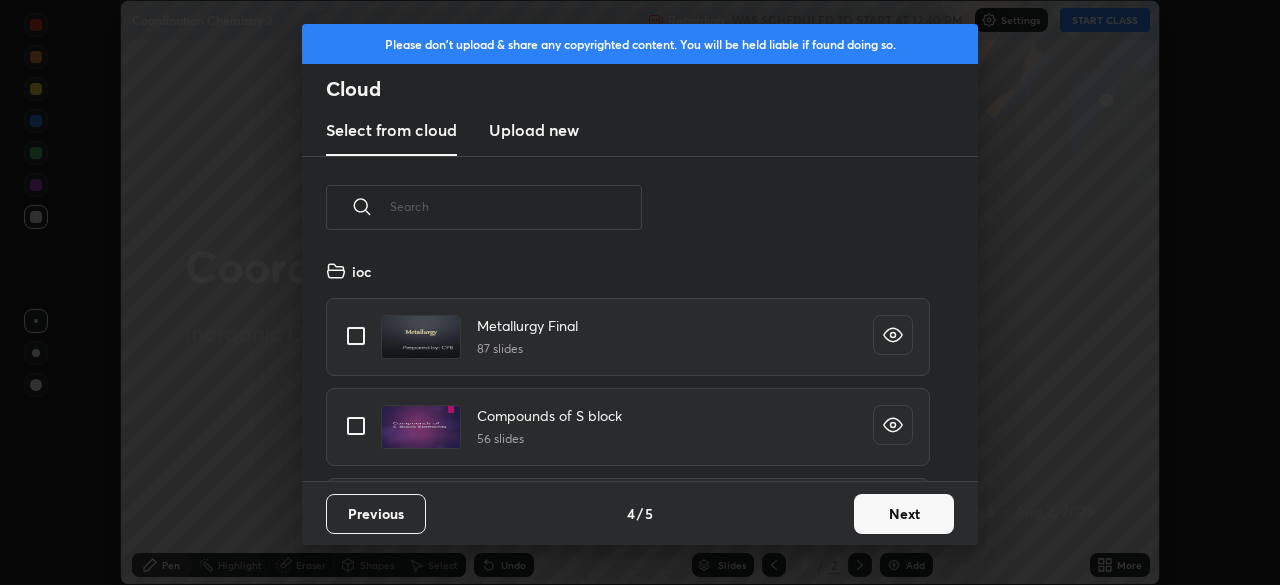 click on "Next" at bounding box center [904, 514] 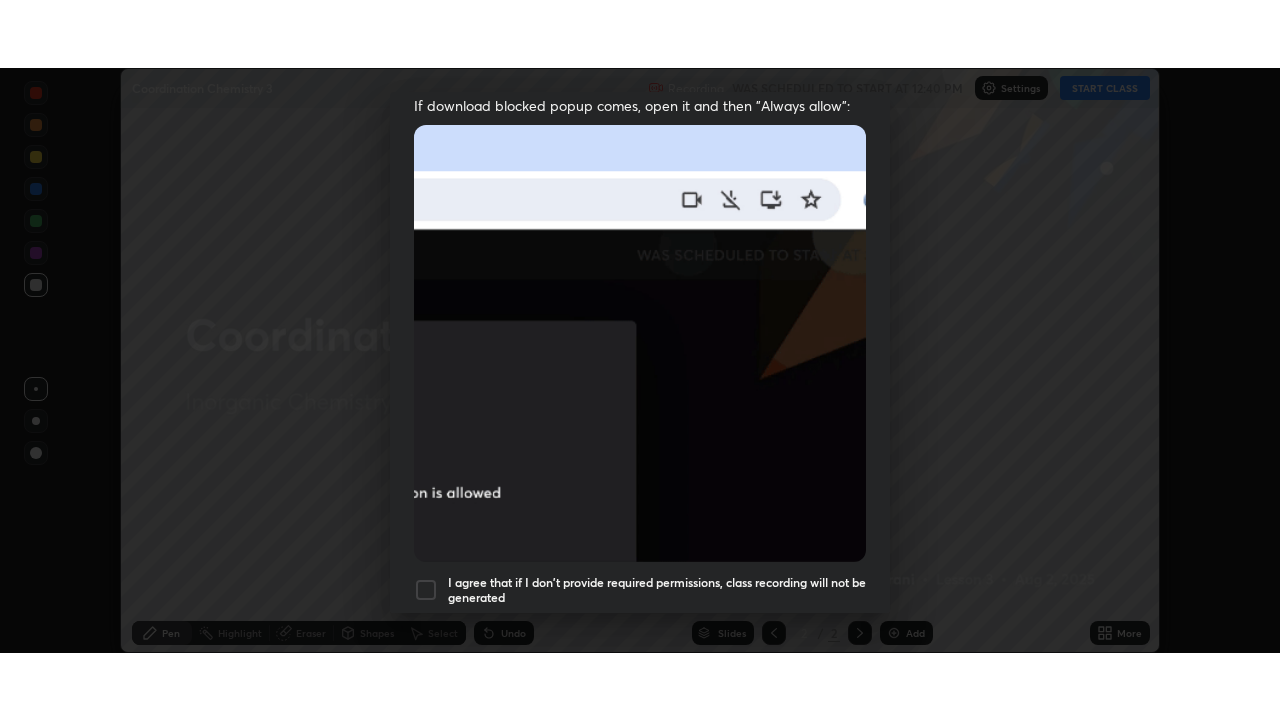 scroll, scrollTop: 479, scrollLeft: 0, axis: vertical 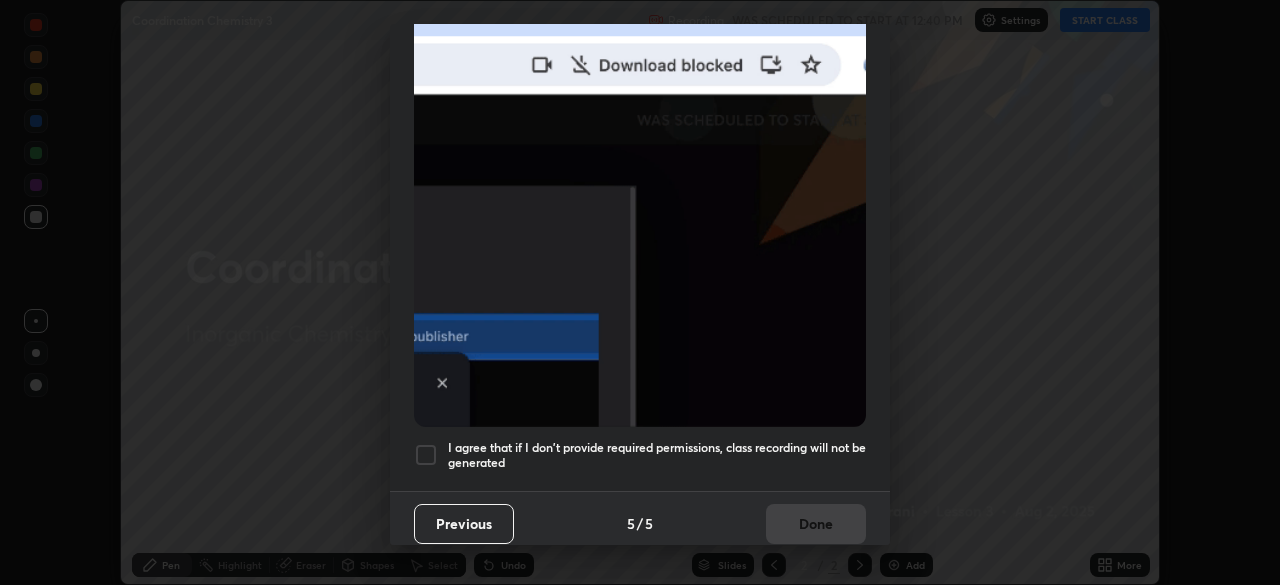 click at bounding box center [426, 455] 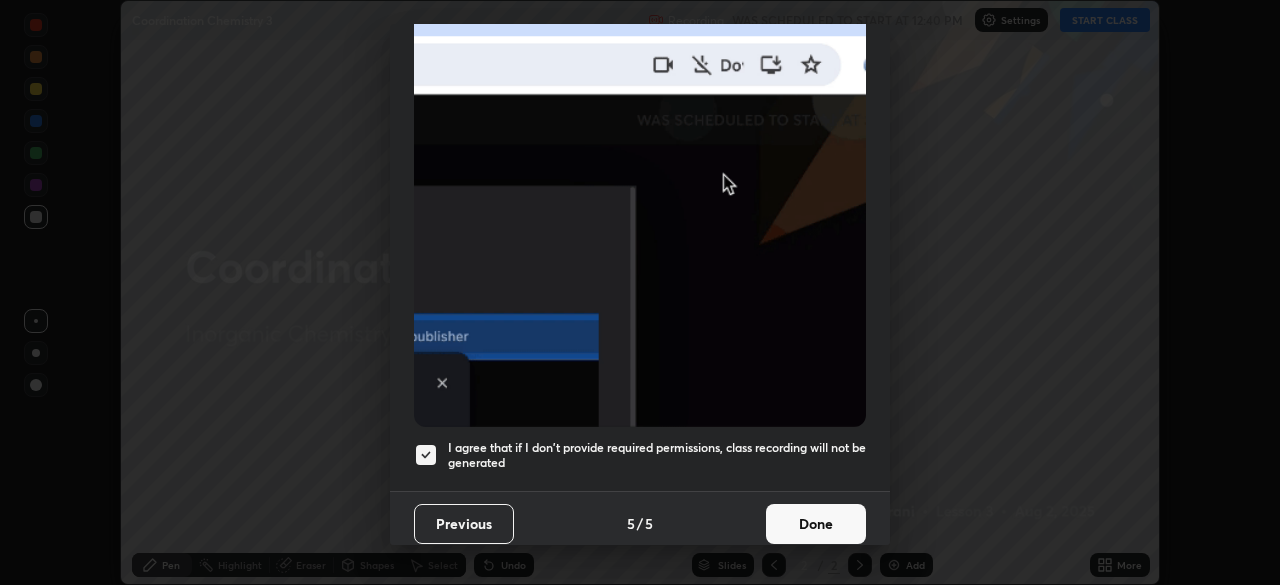 click on "Done" at bounding box center [816, 524] 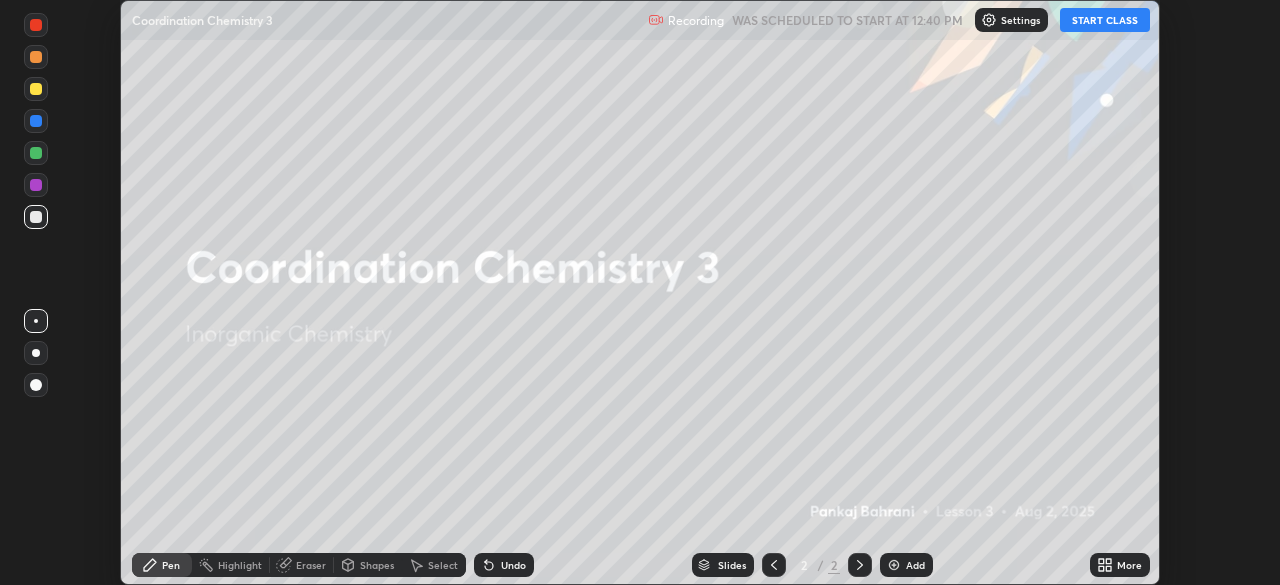 click on "More" at bounding box center [1129, 565] 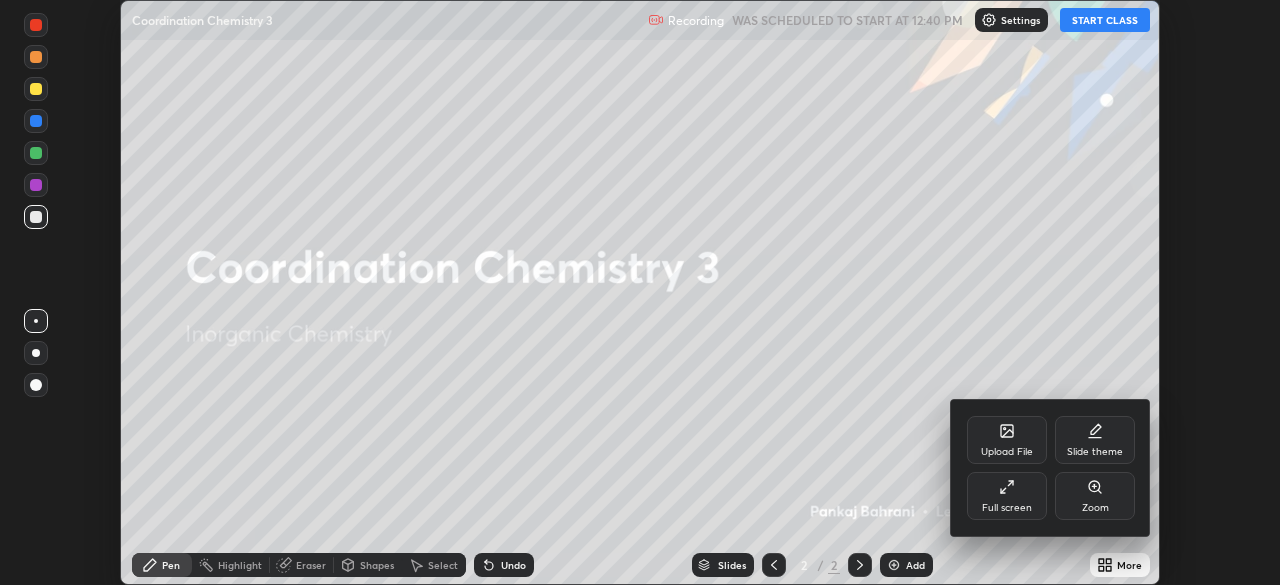 click on "Full screen" at bounding box center (1007, 496) 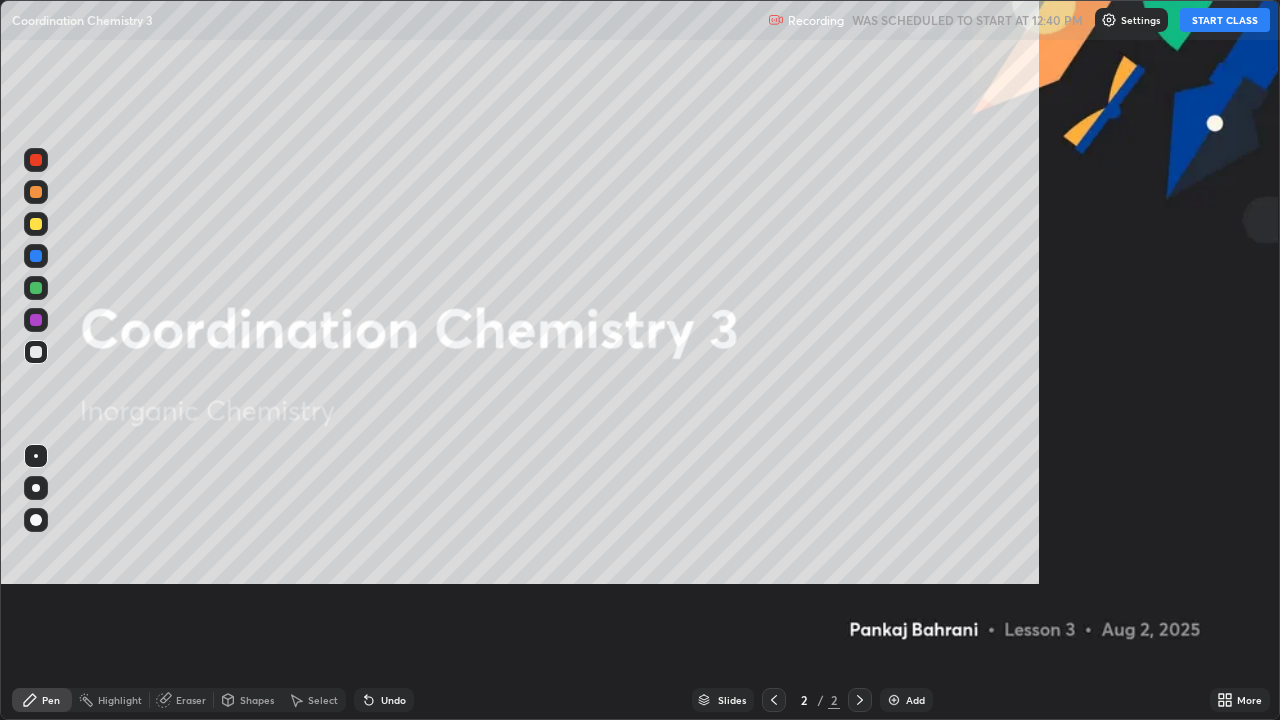 scroll, scrollTop: 99280, scrollLeft: 98720, axis: both 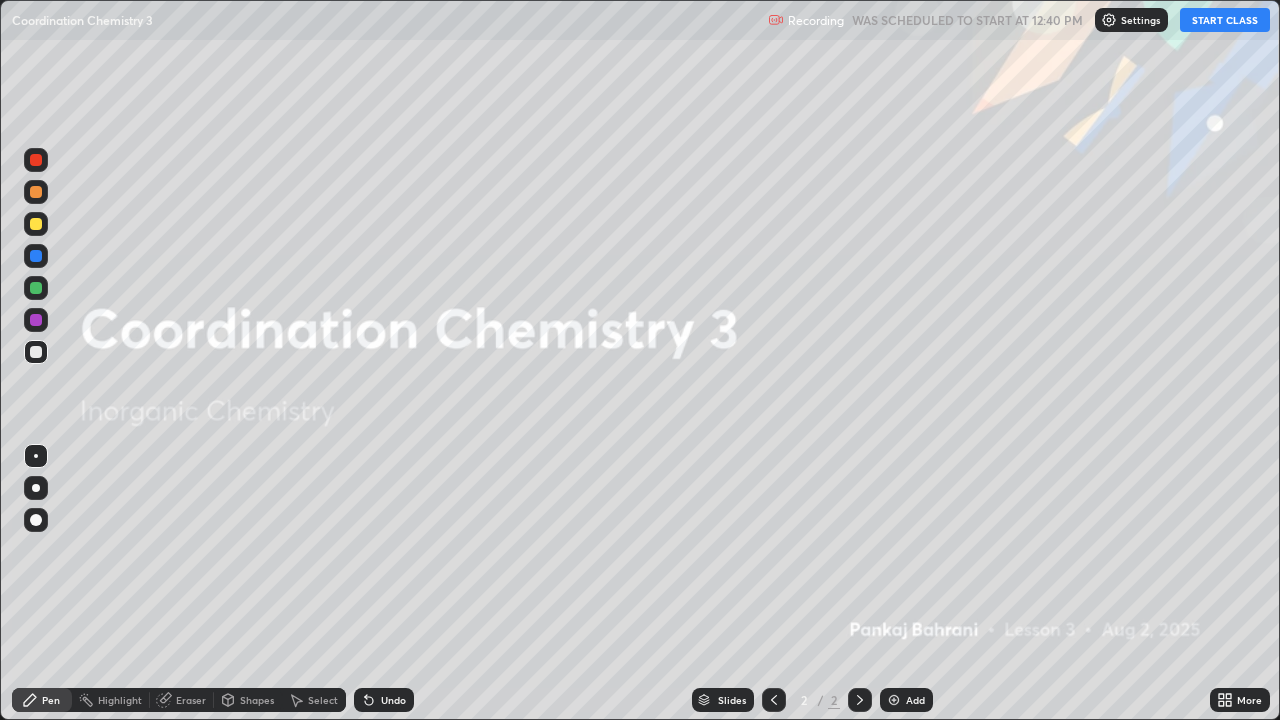 click on "Add" at bounding box center (915, 700) 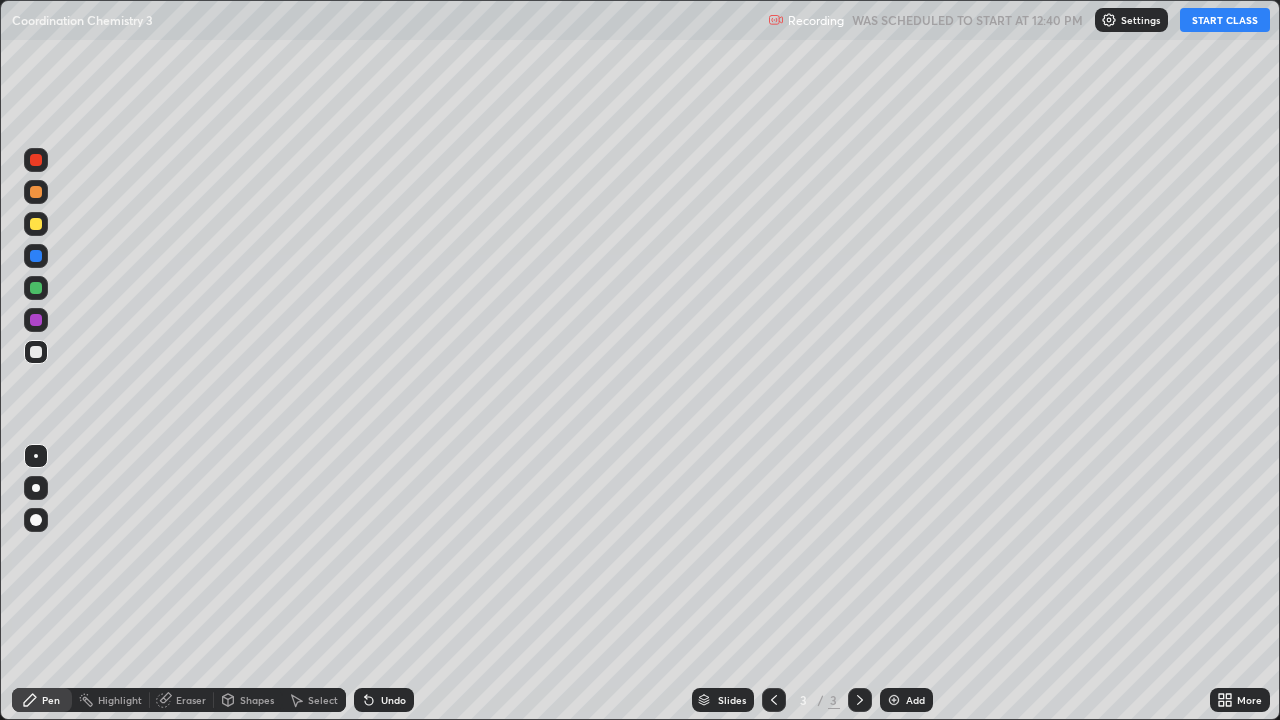 click at bounding box center (36, 224) 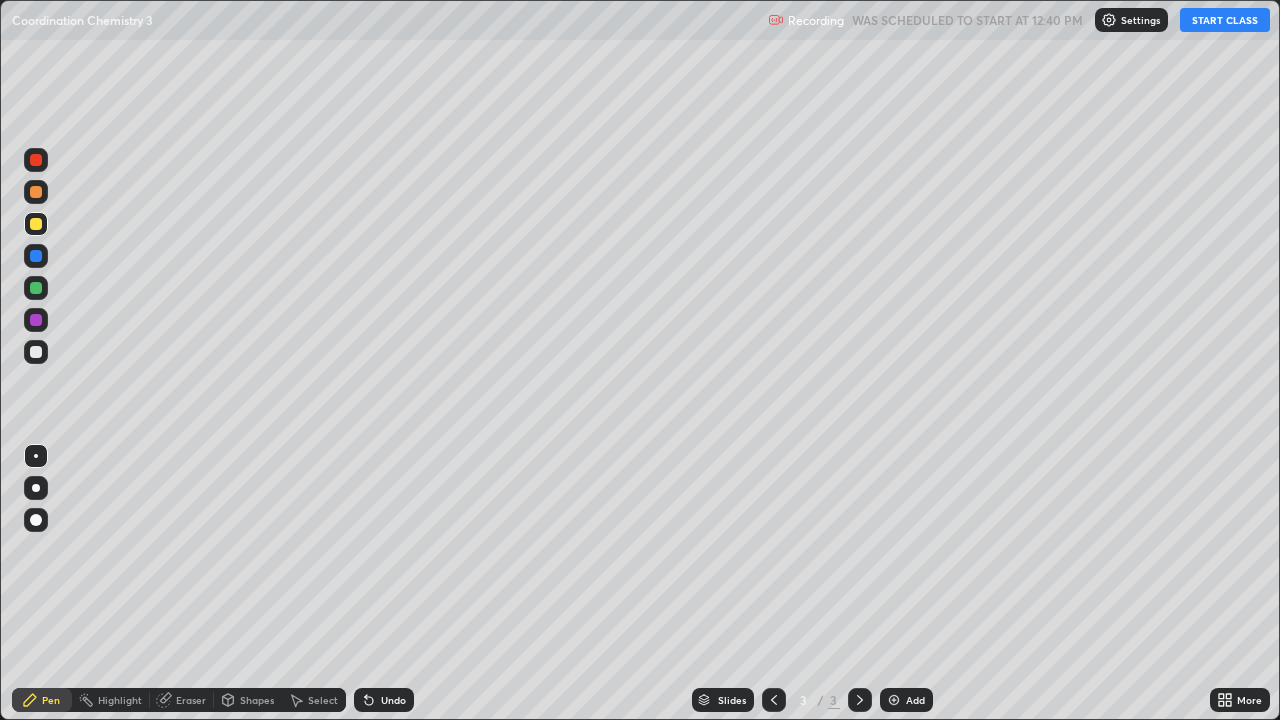 click on "START CLASS" at bounding box center [1225, 20] 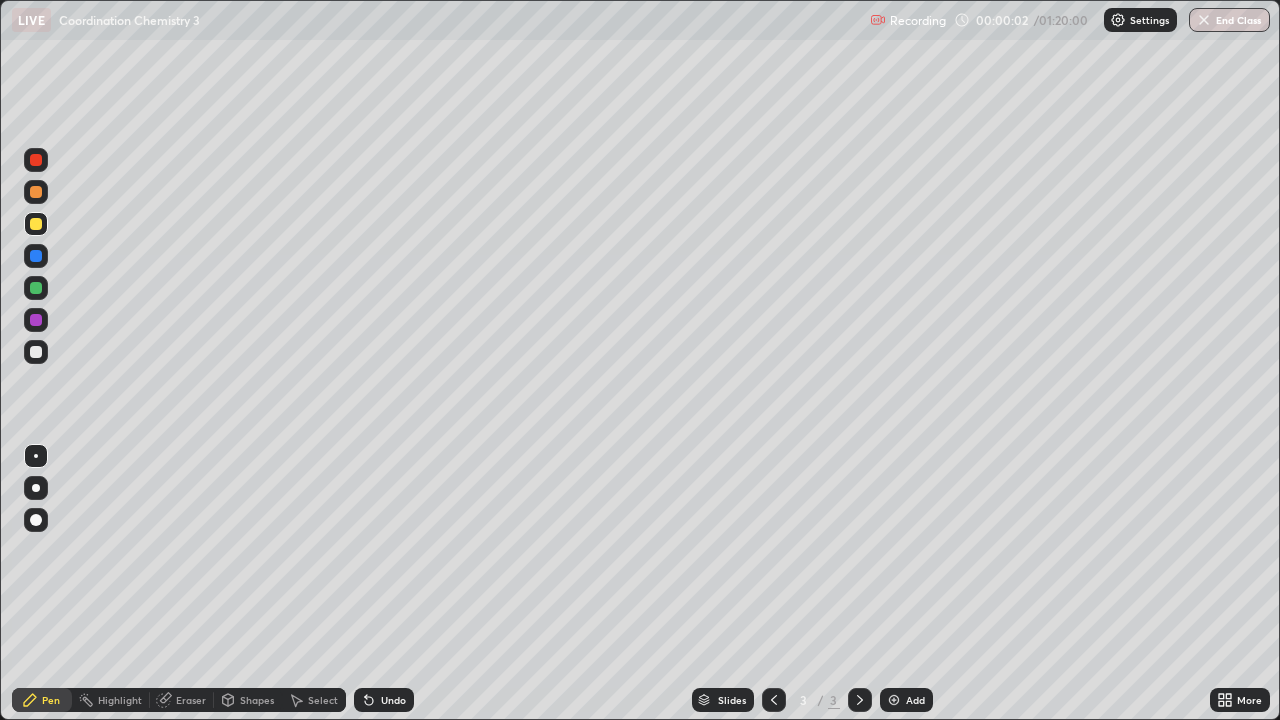 click at bounding box center (36, 352) 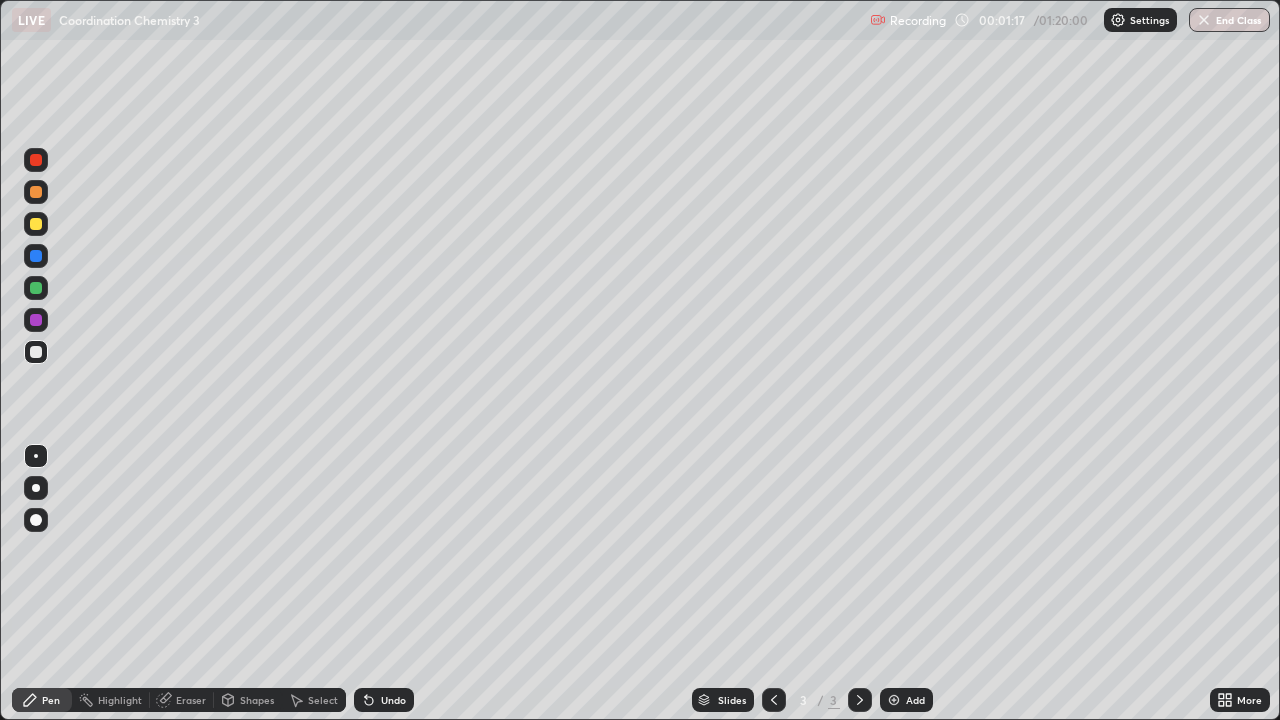 click at bounding box center (36, 288) 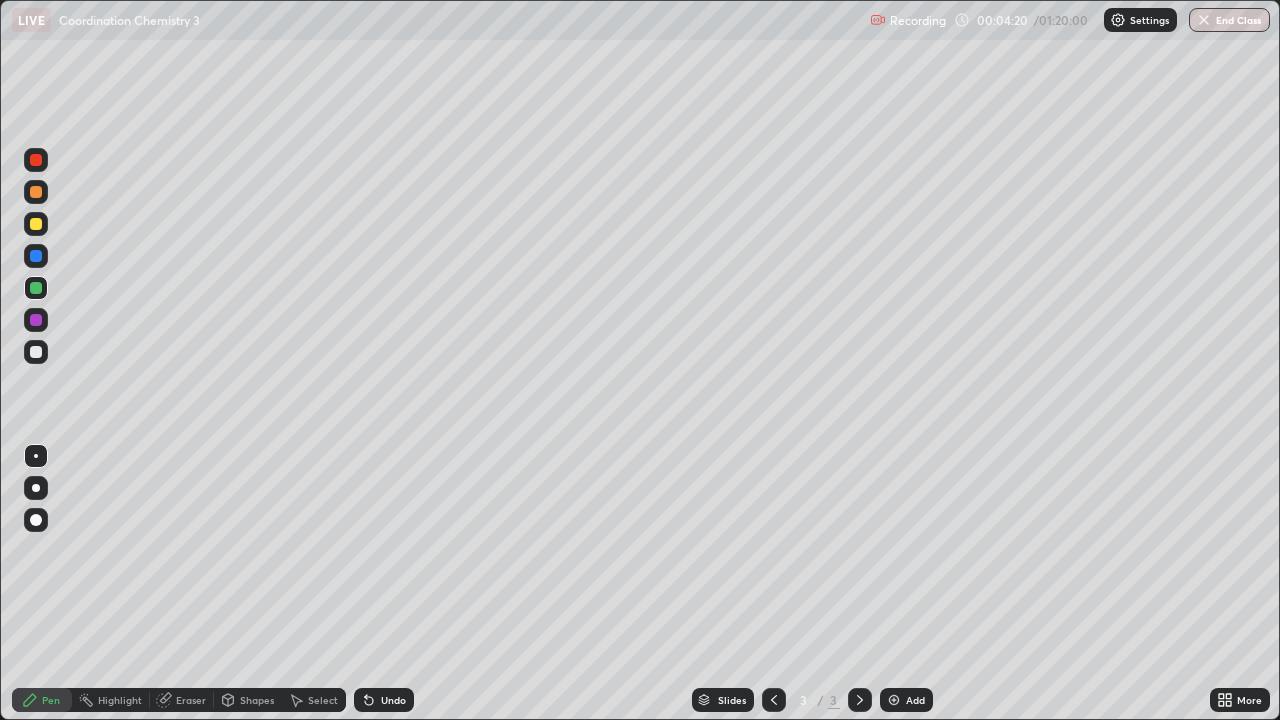 click at bounding box center (894, 700) 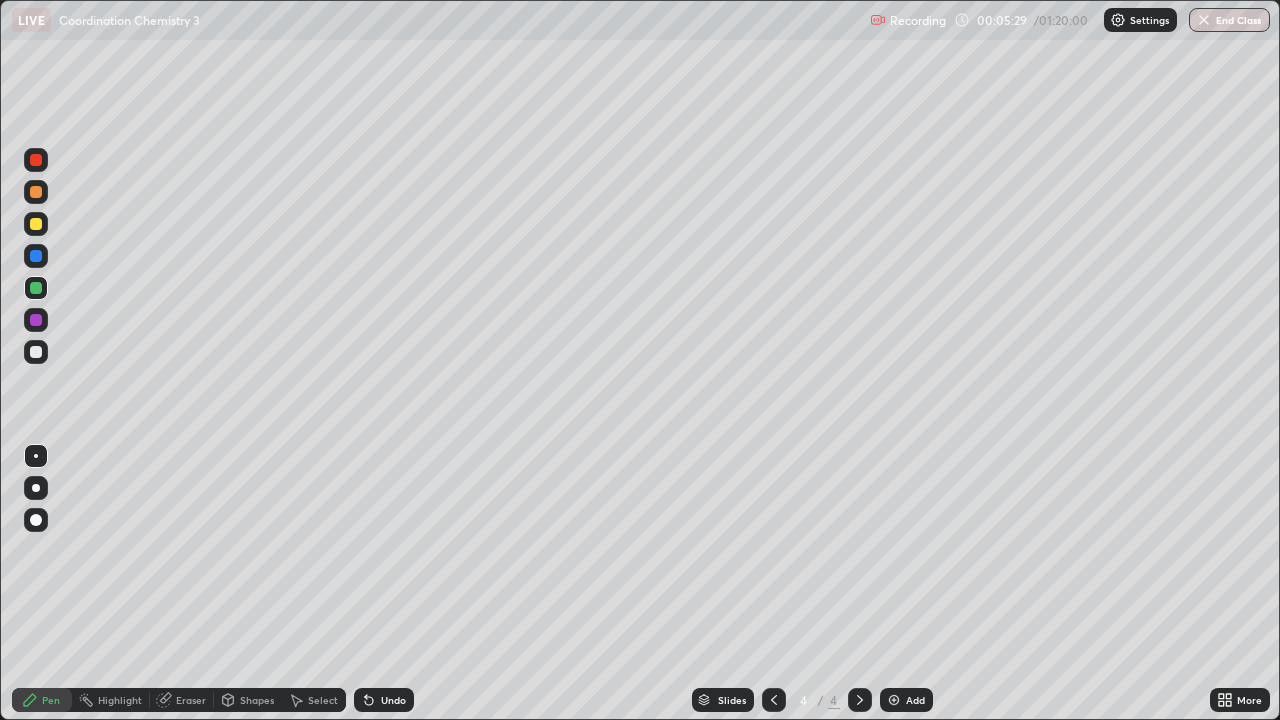 click on "Undo" at bounding box center [384, 700] 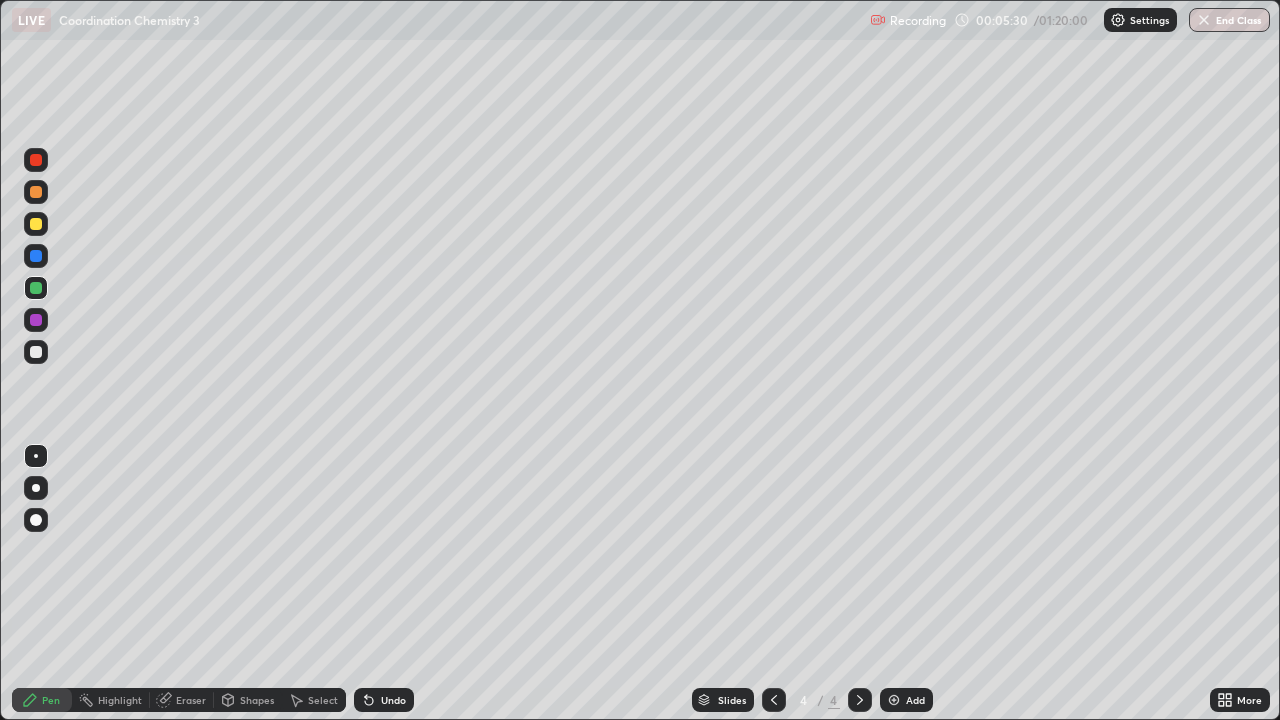 click on "Undo" at bounding box center [393, 700] 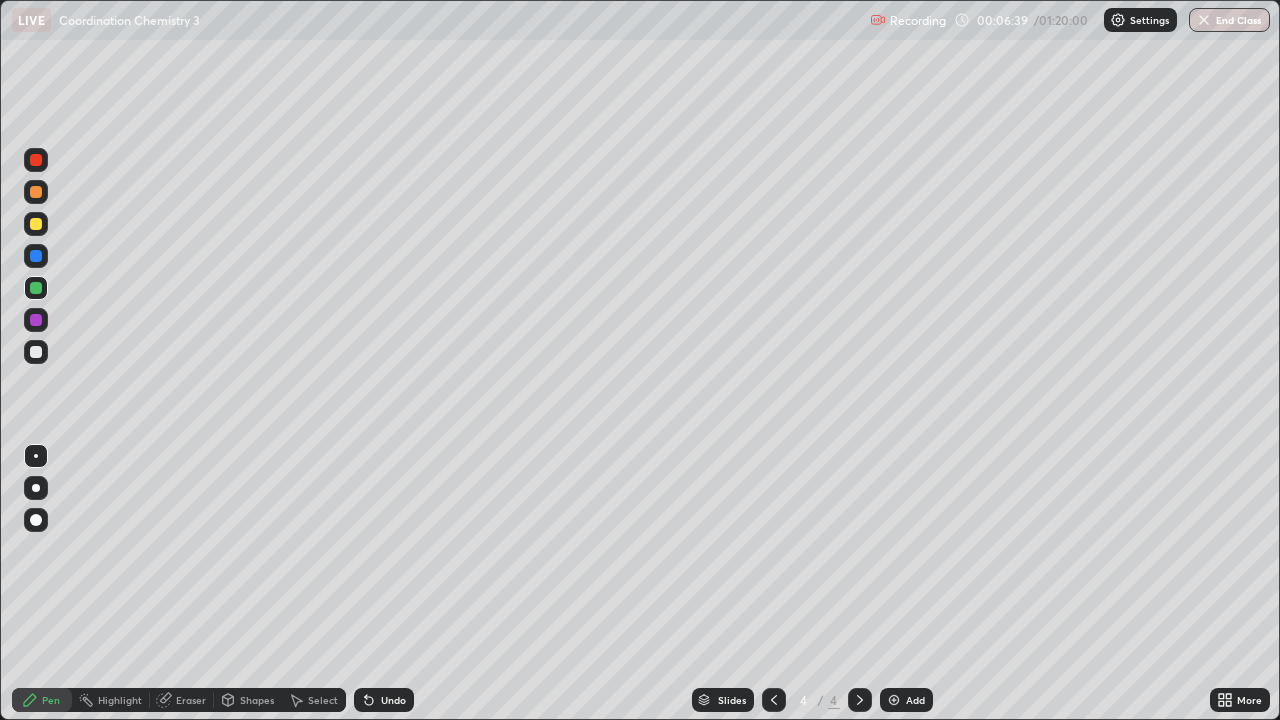 click at bounding box center (894, 700) 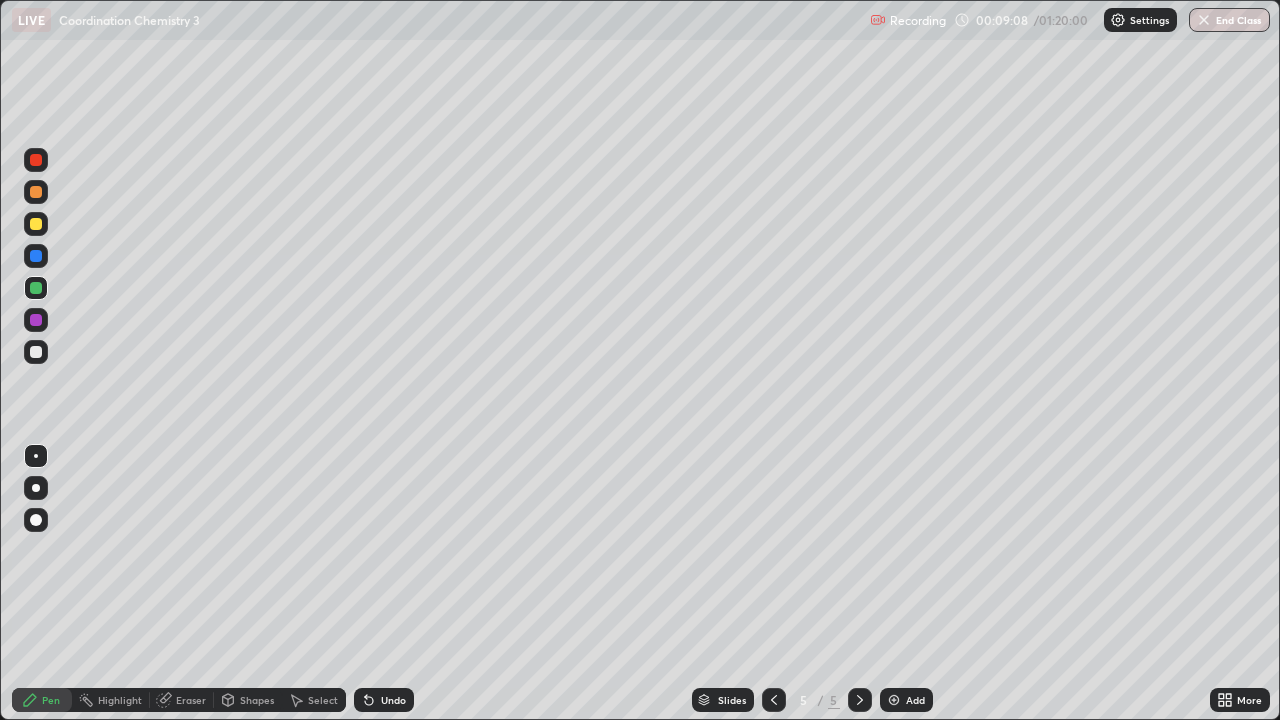 click 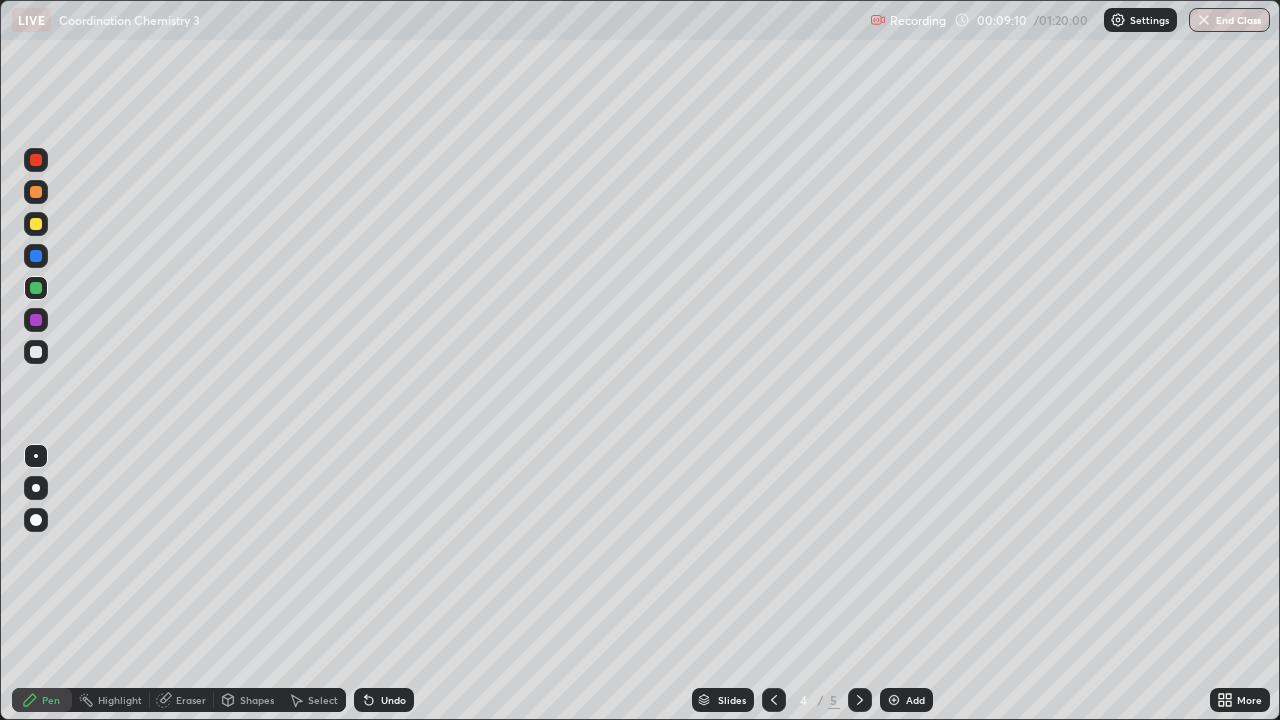click at bounding box center (774, 700) 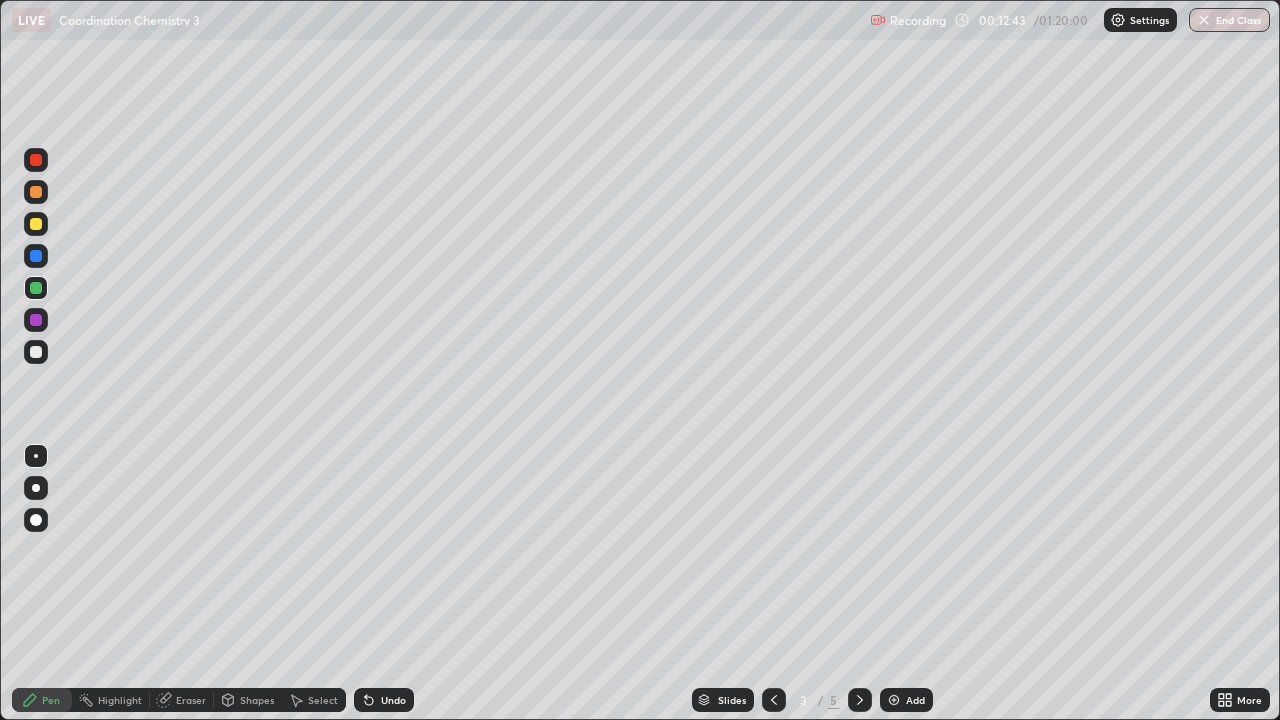 click 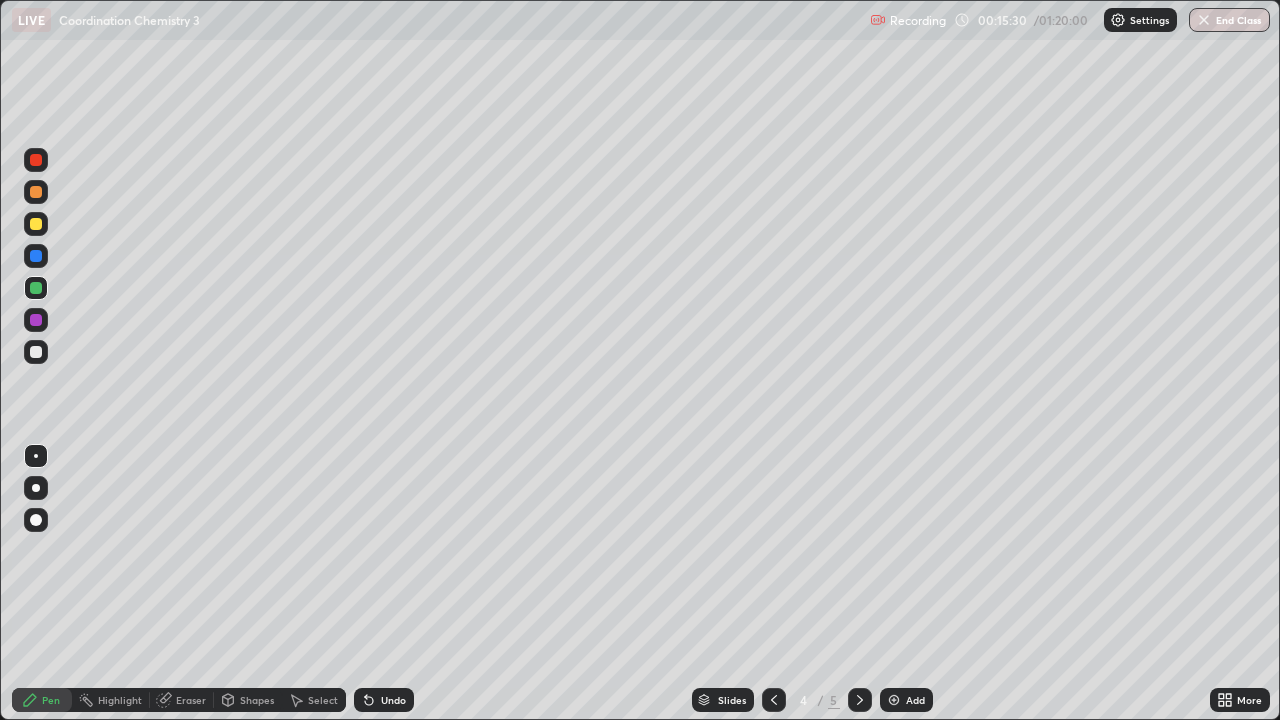 click at bounding box center [36, 352] 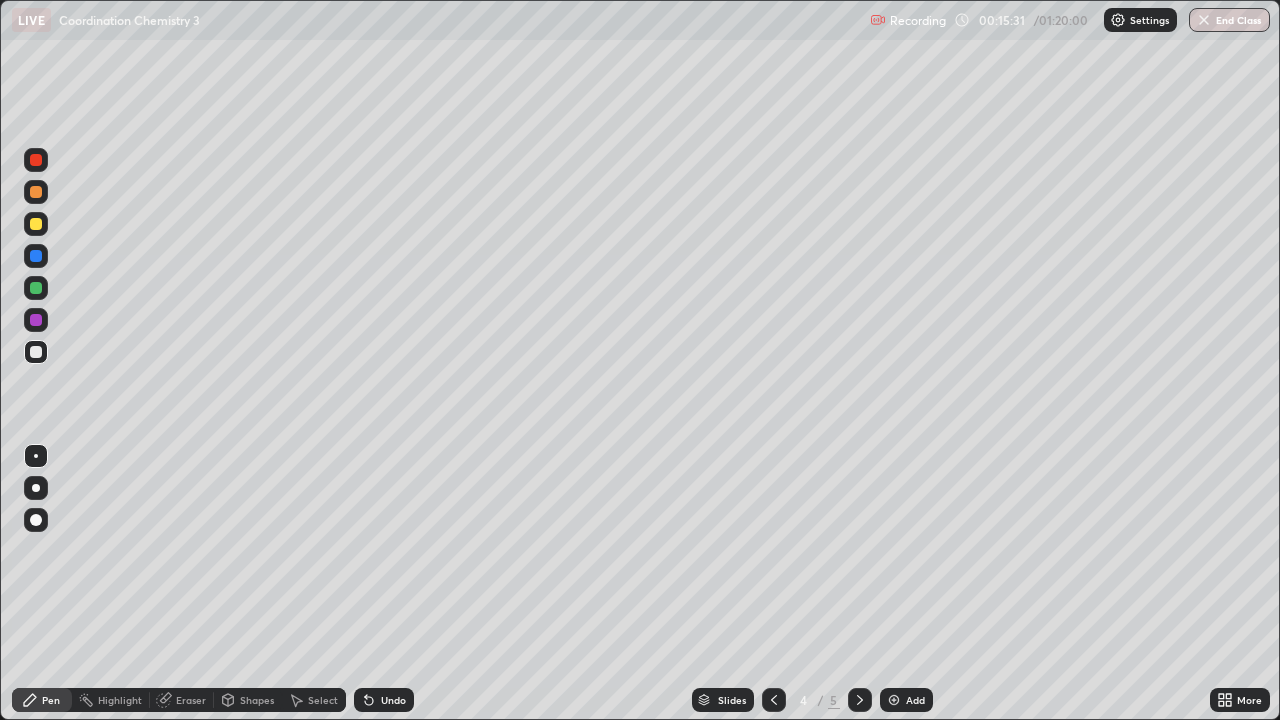 click at bounding box center [894, 700] 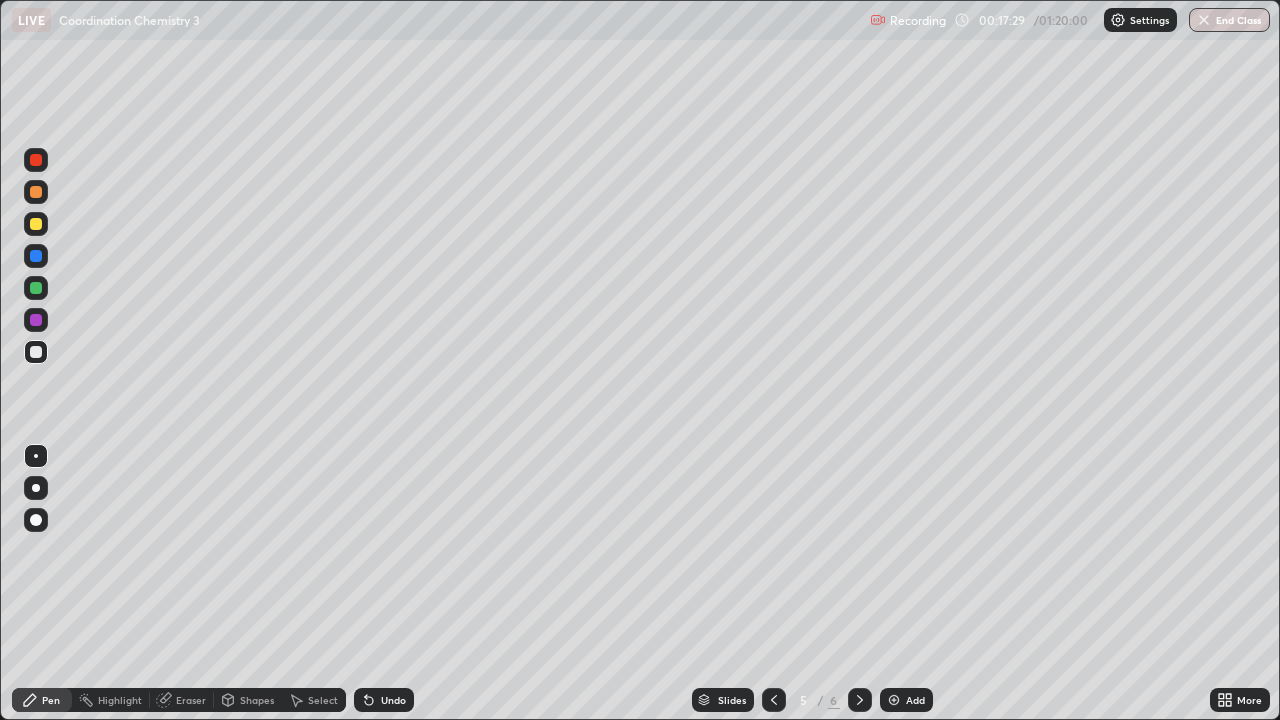click on "Undo" at bounding box center (384, 700) 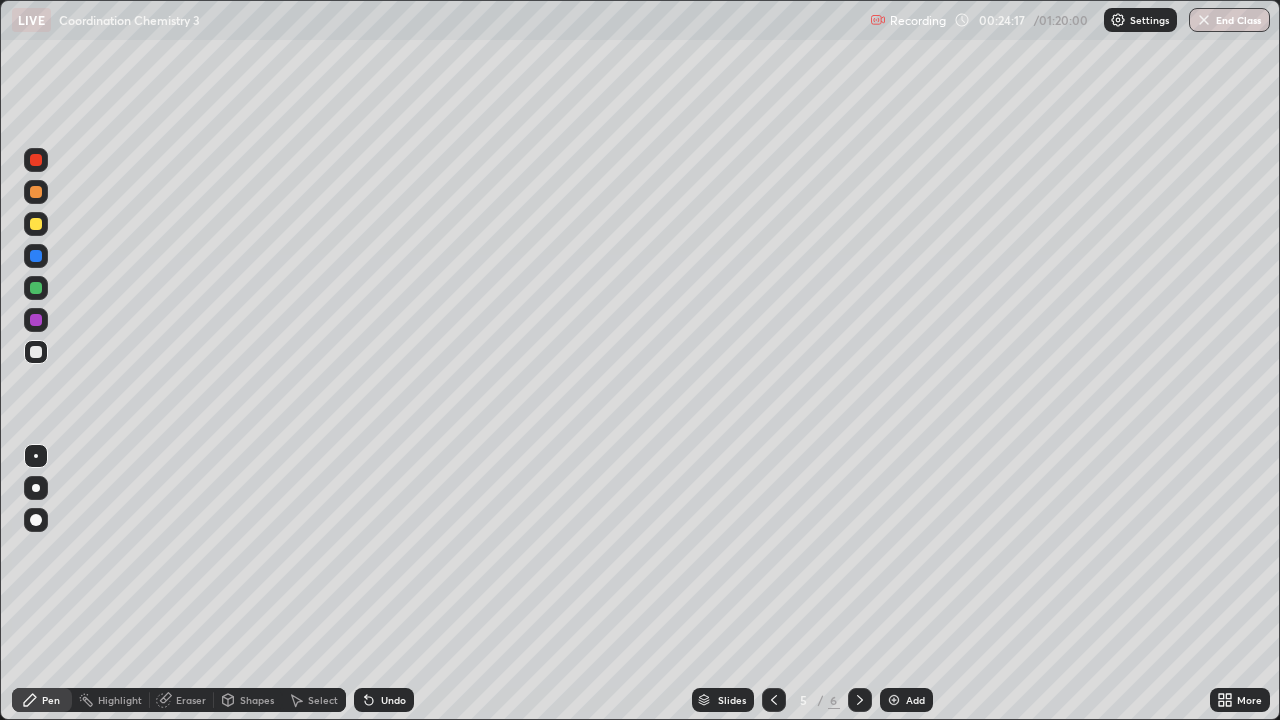 click on "Add" at bounding box center [915, 700] 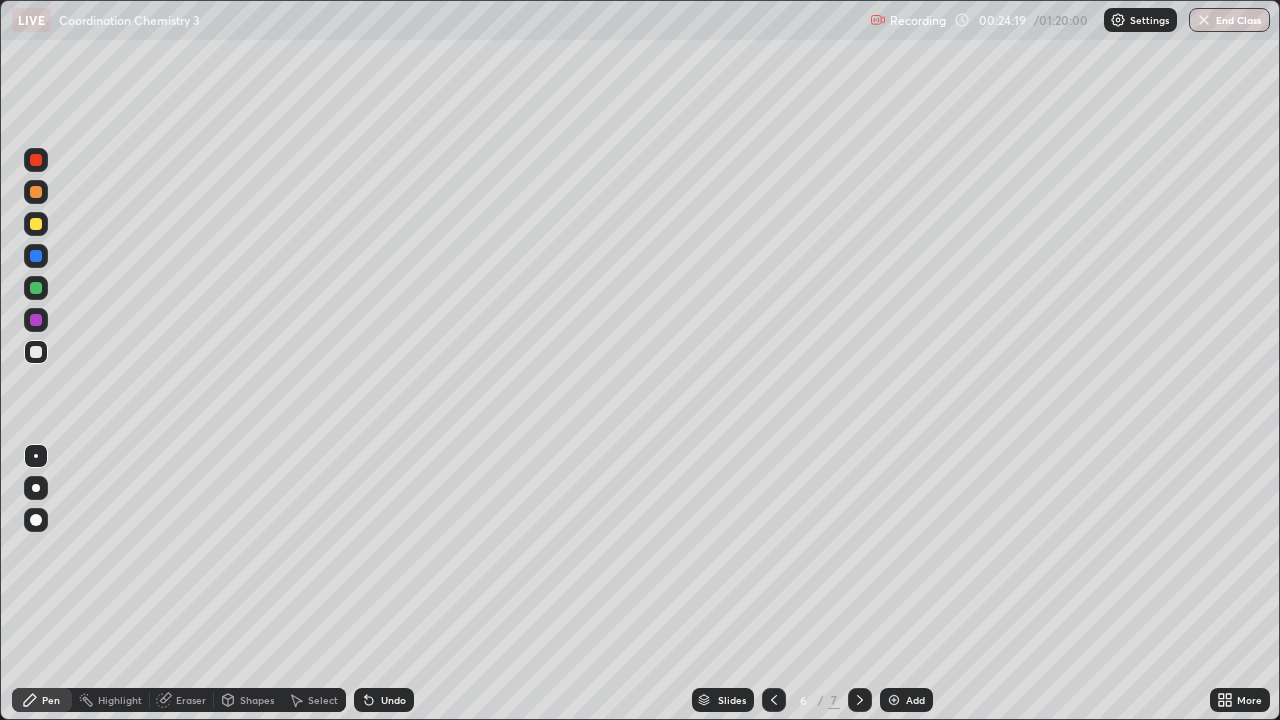 click at bounding box center [36, 224] 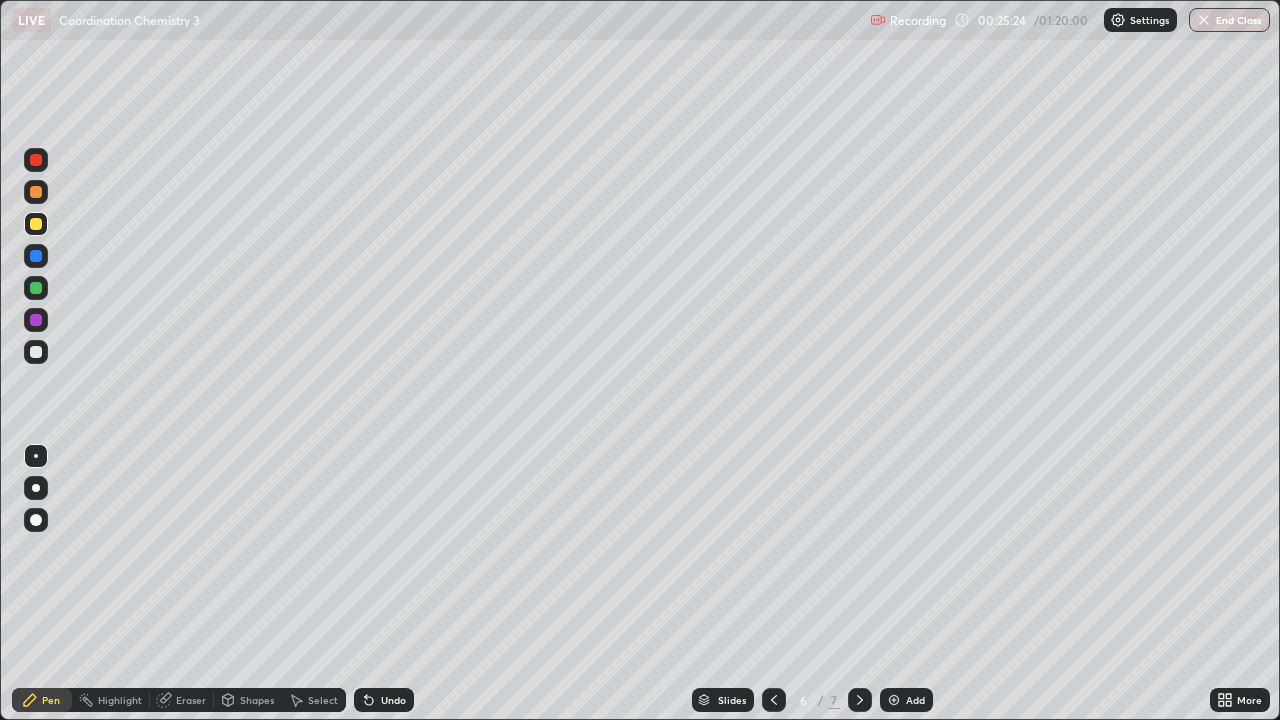 click at bounding box center (36, 352) 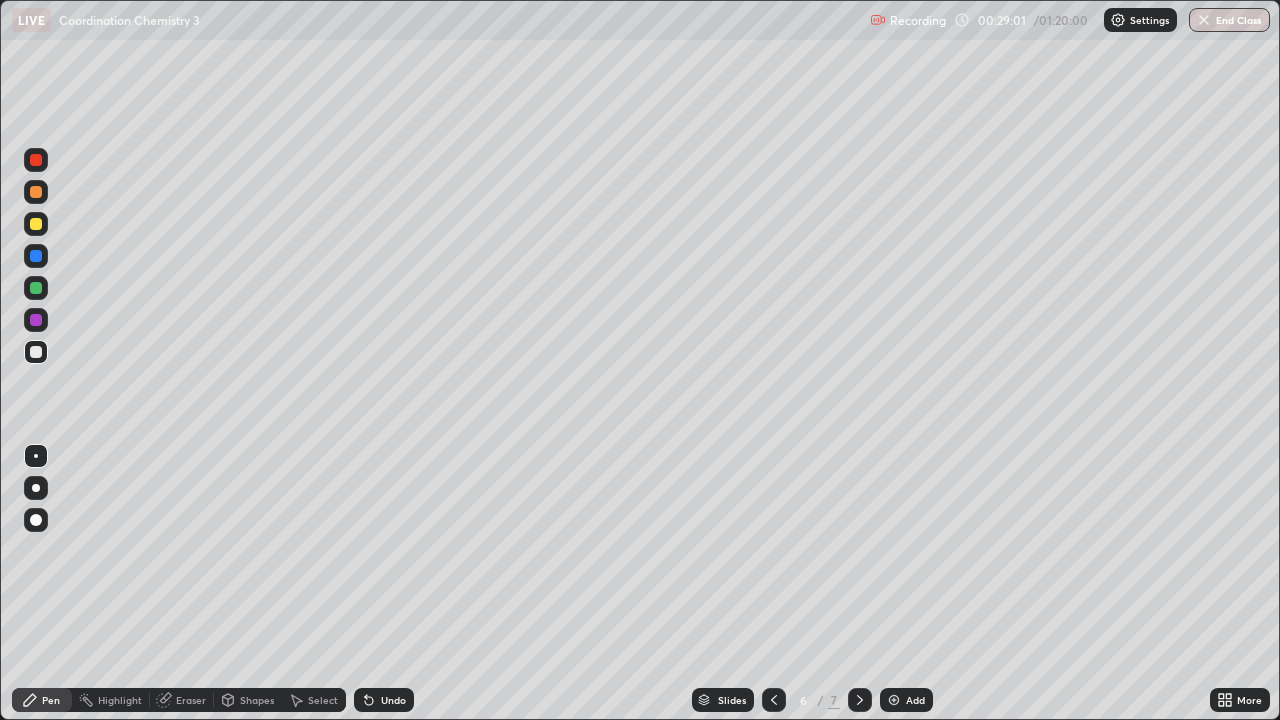 click on "Add" at bounding box center [906, 700] 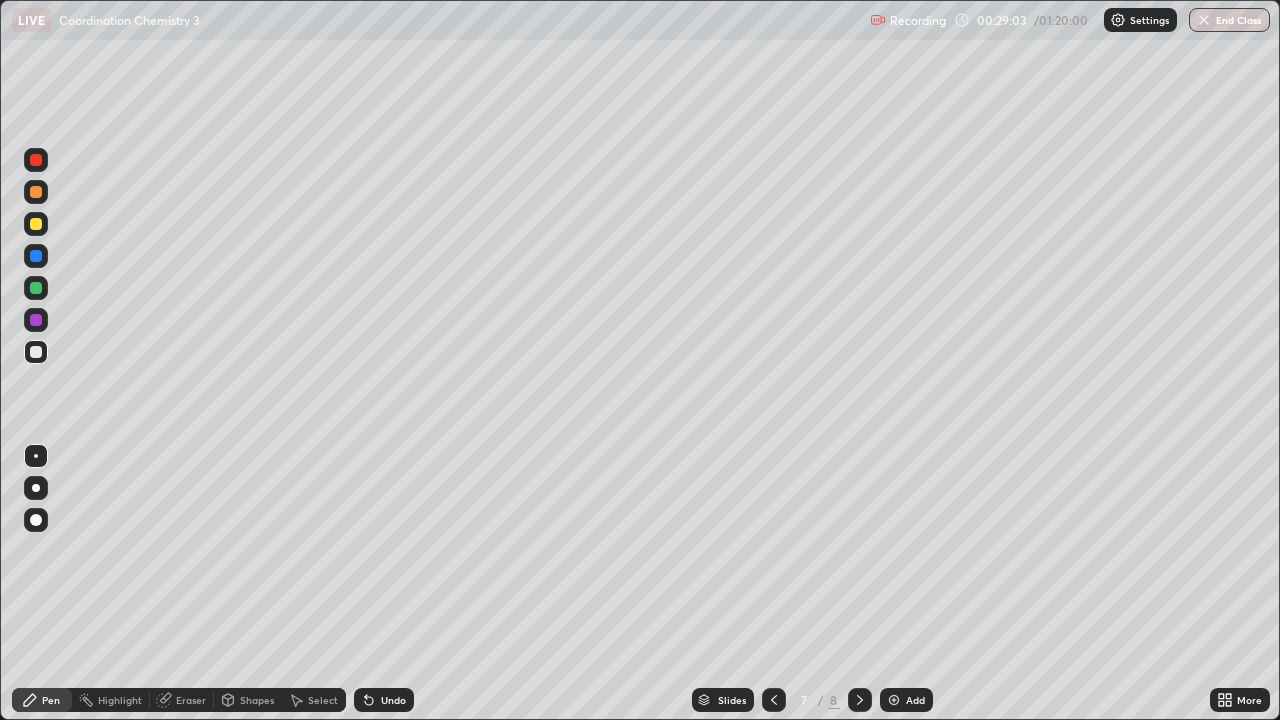 click at bounding box center (36, 192) 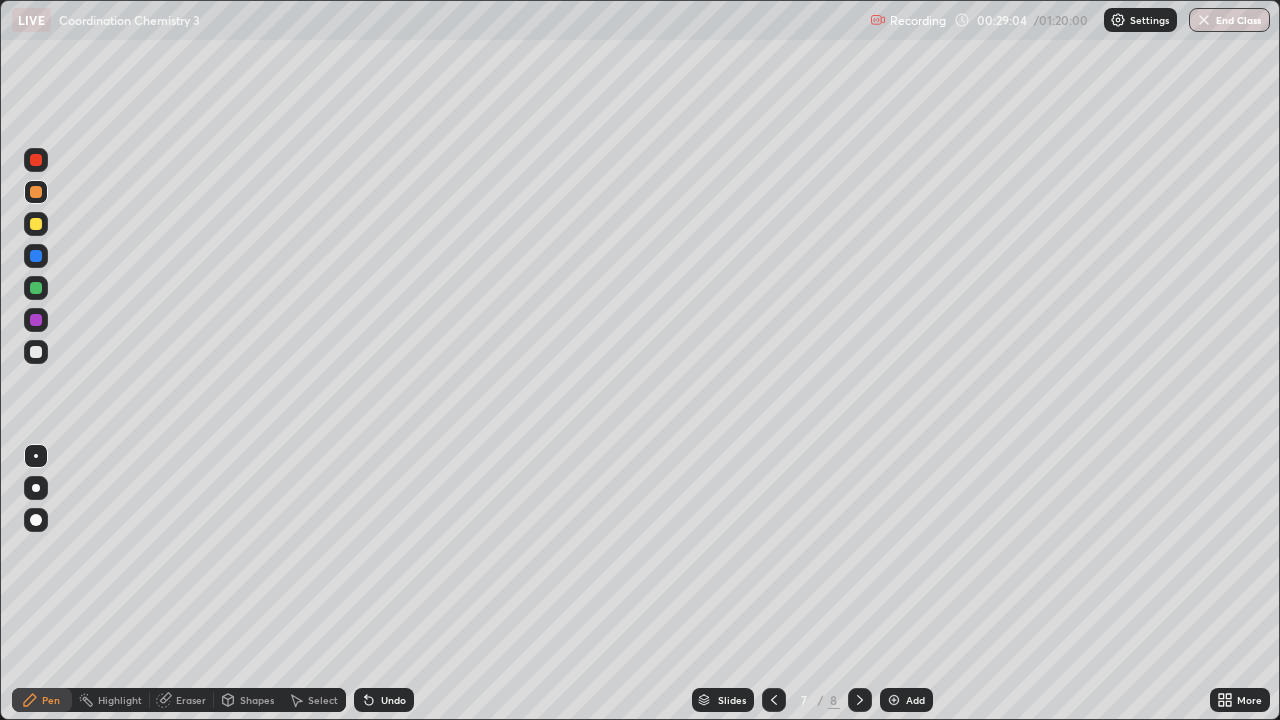 click at bounding box center (36, 352) 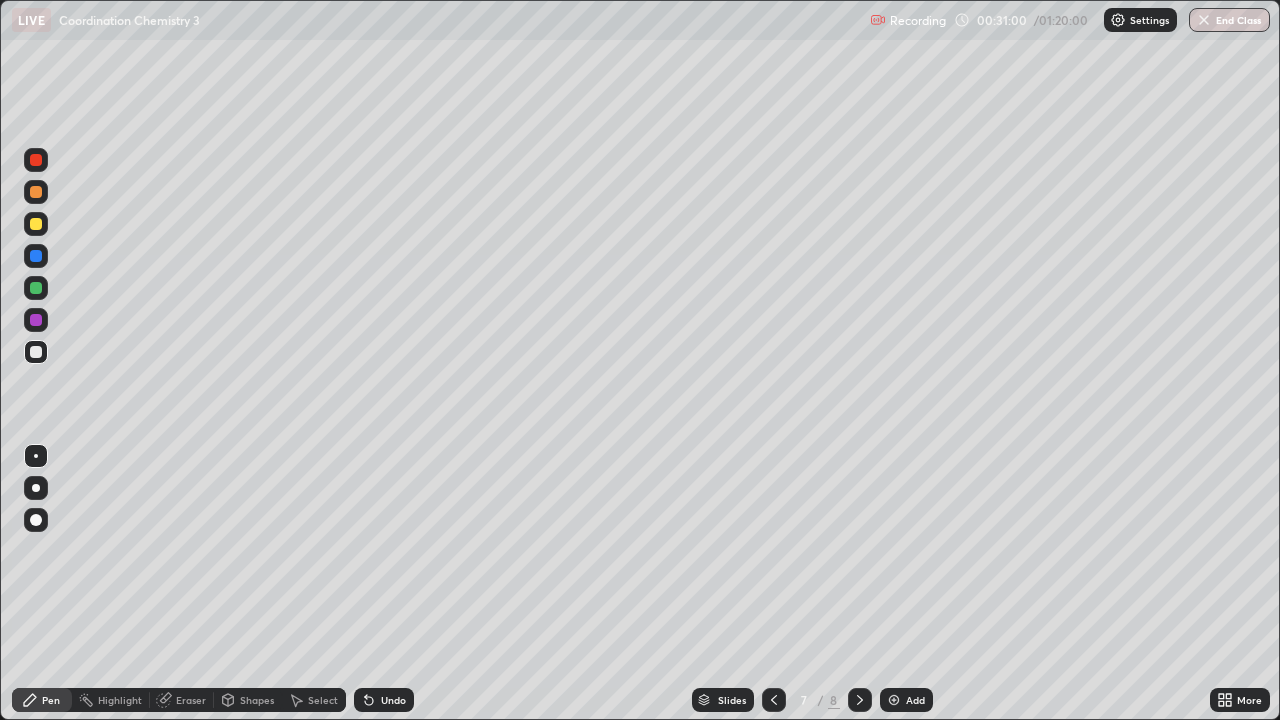 click on "Undo" at bounding box center (393, 700) 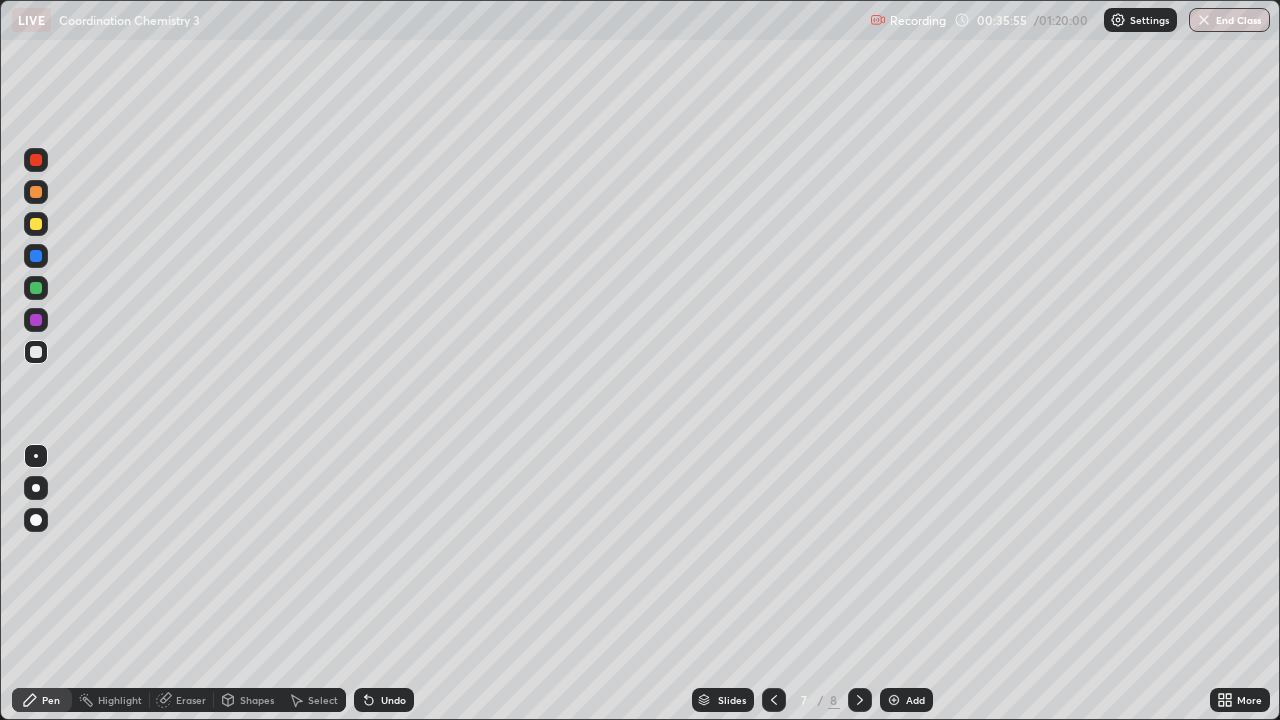click on "Add" at bounding box center [906, 700] 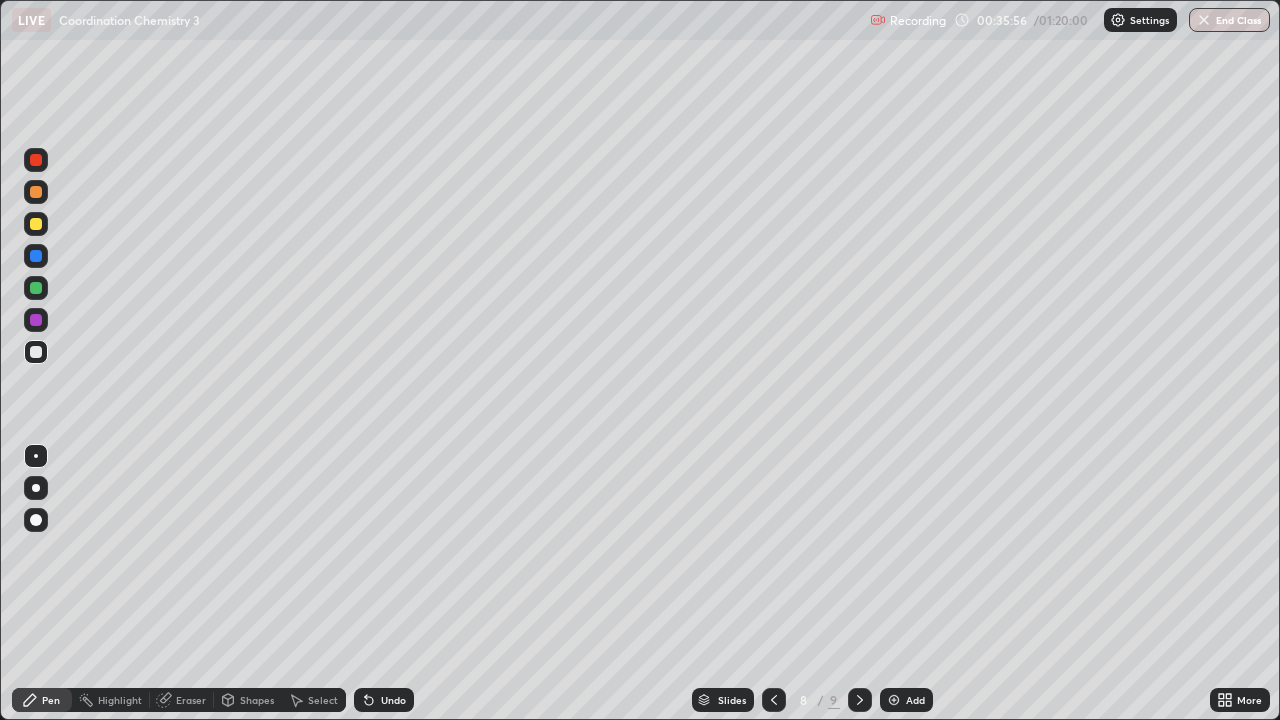 click at bounding box center (36, 224) 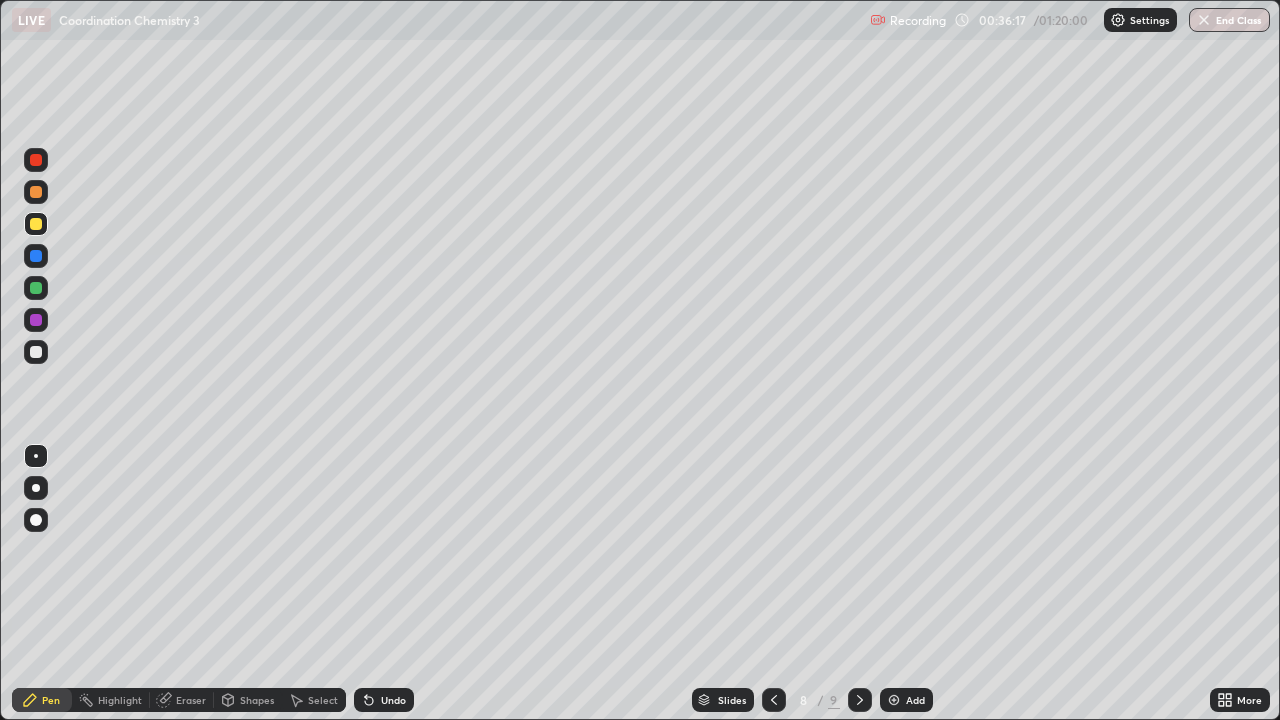 click 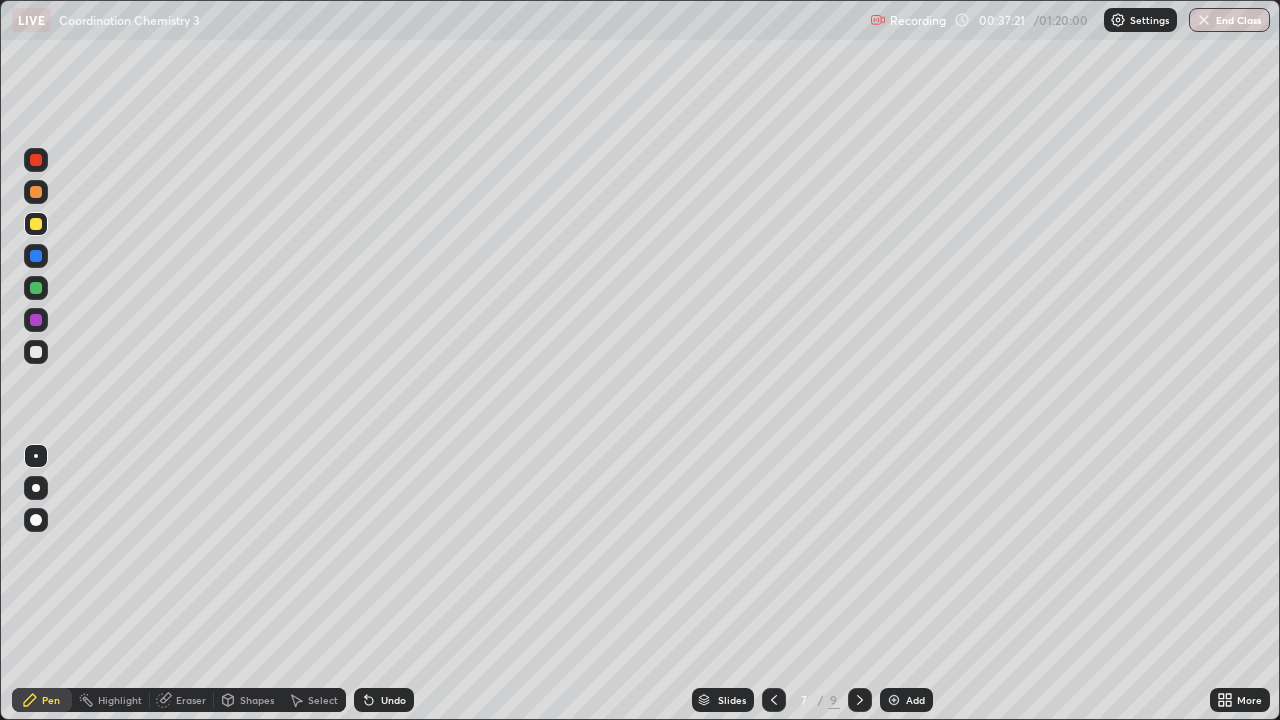 click 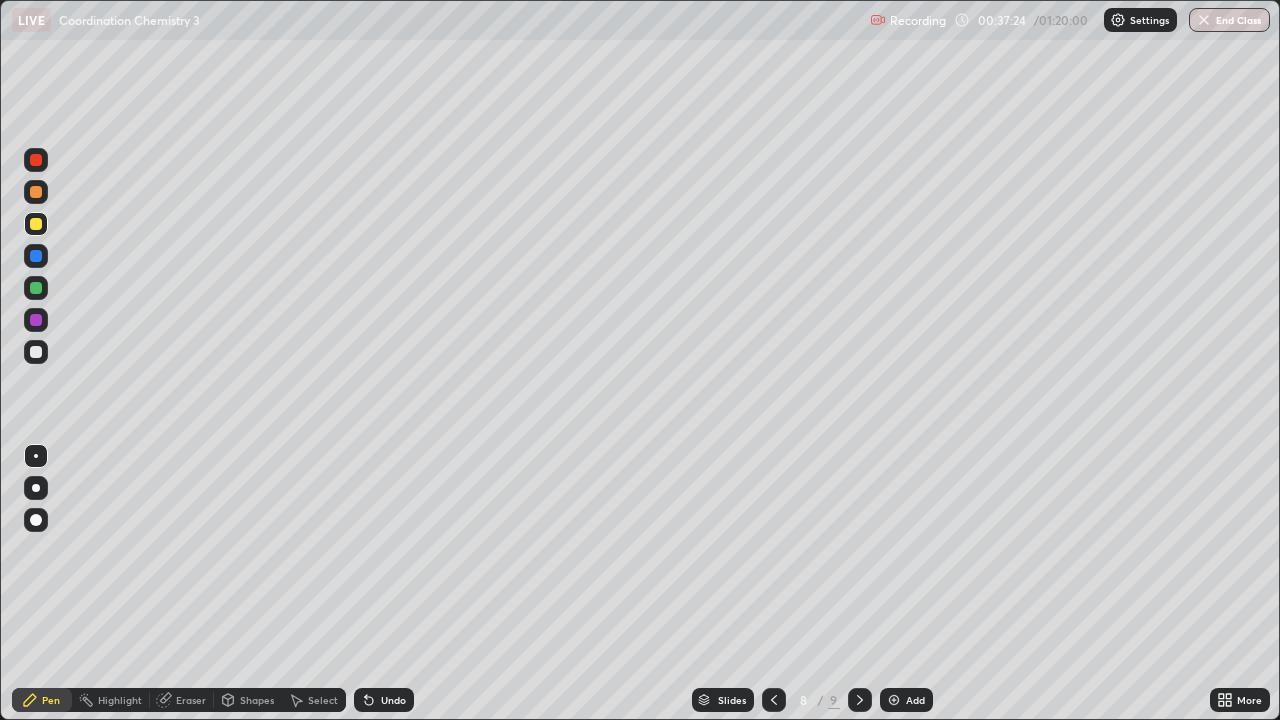 click at bounding box center [36, 352] 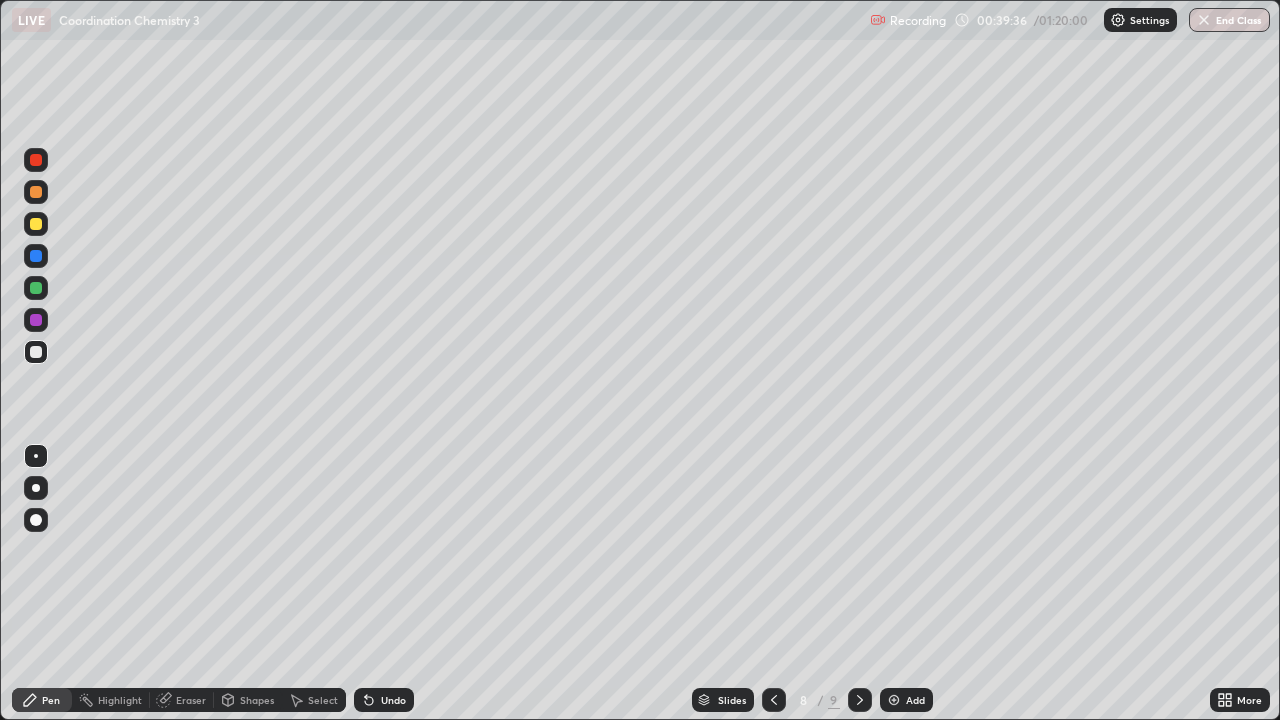 click at bounding box center [36, 224] 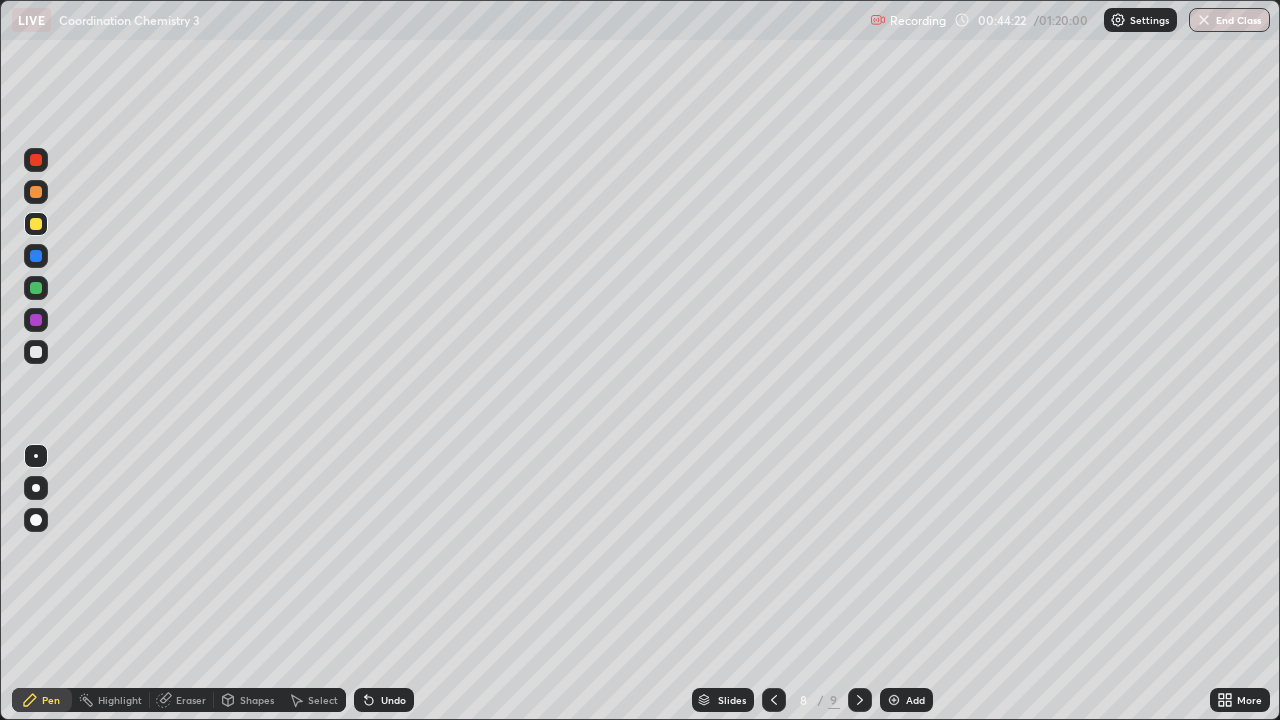click on "Add" at bounding box center [915, 700] 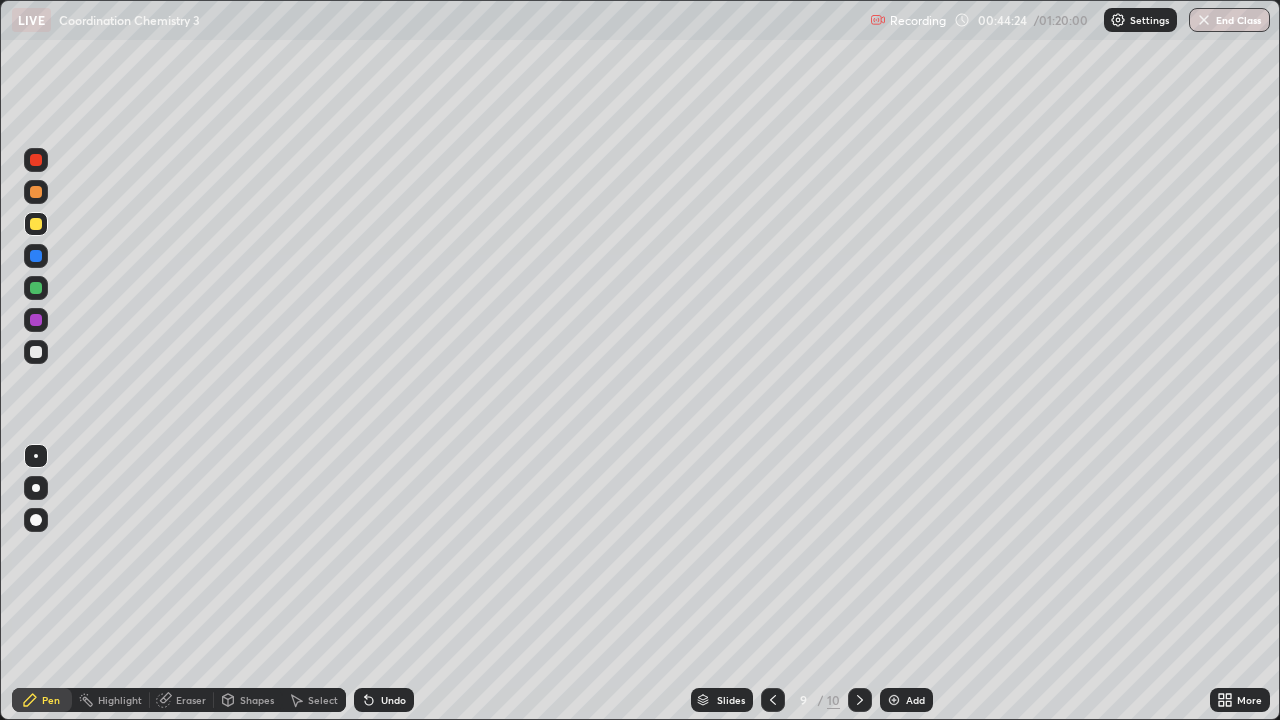 click at bounding box center (36, 352) 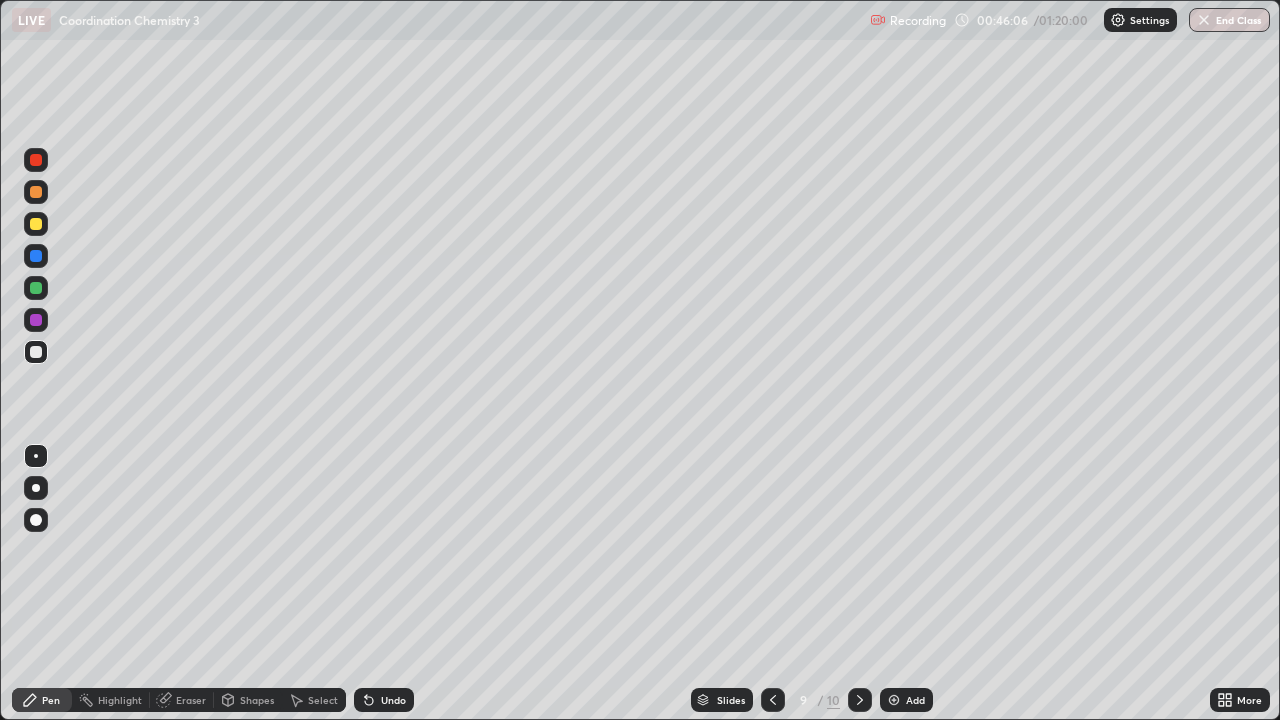 click on "Undo" at bounding box center [393, 700] 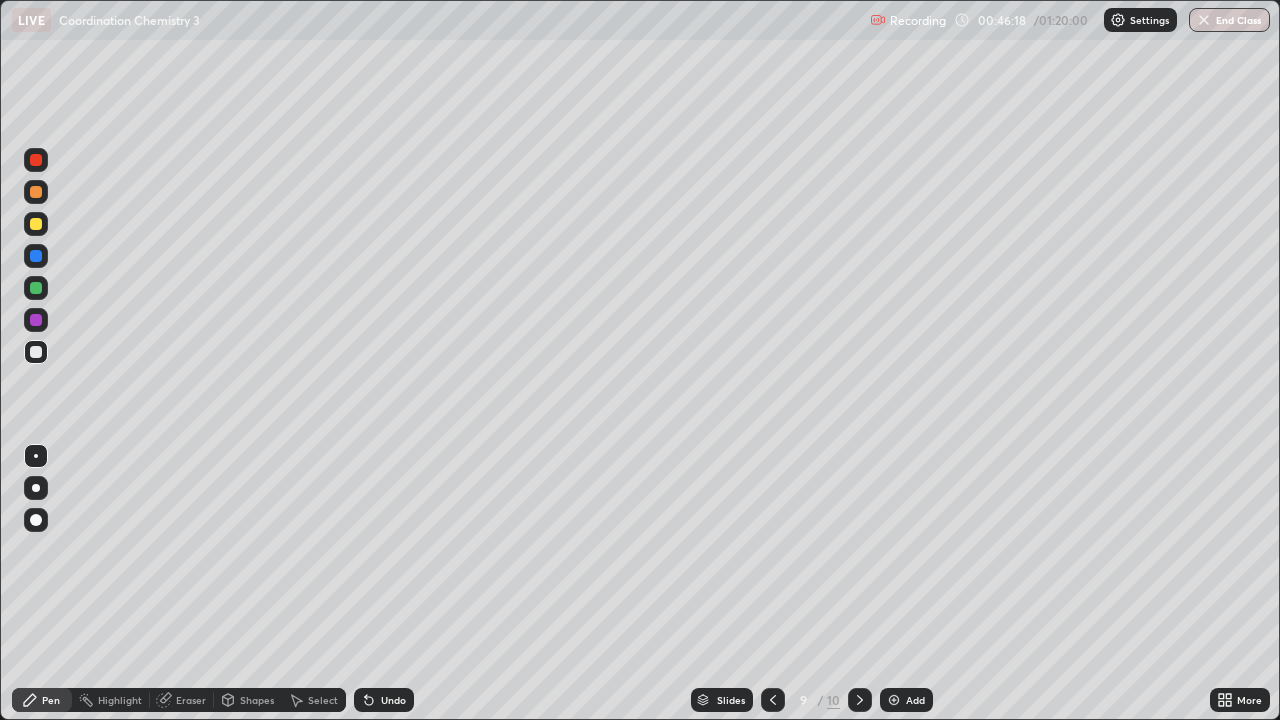 click on "Undo" at bounding box center [393, 700] 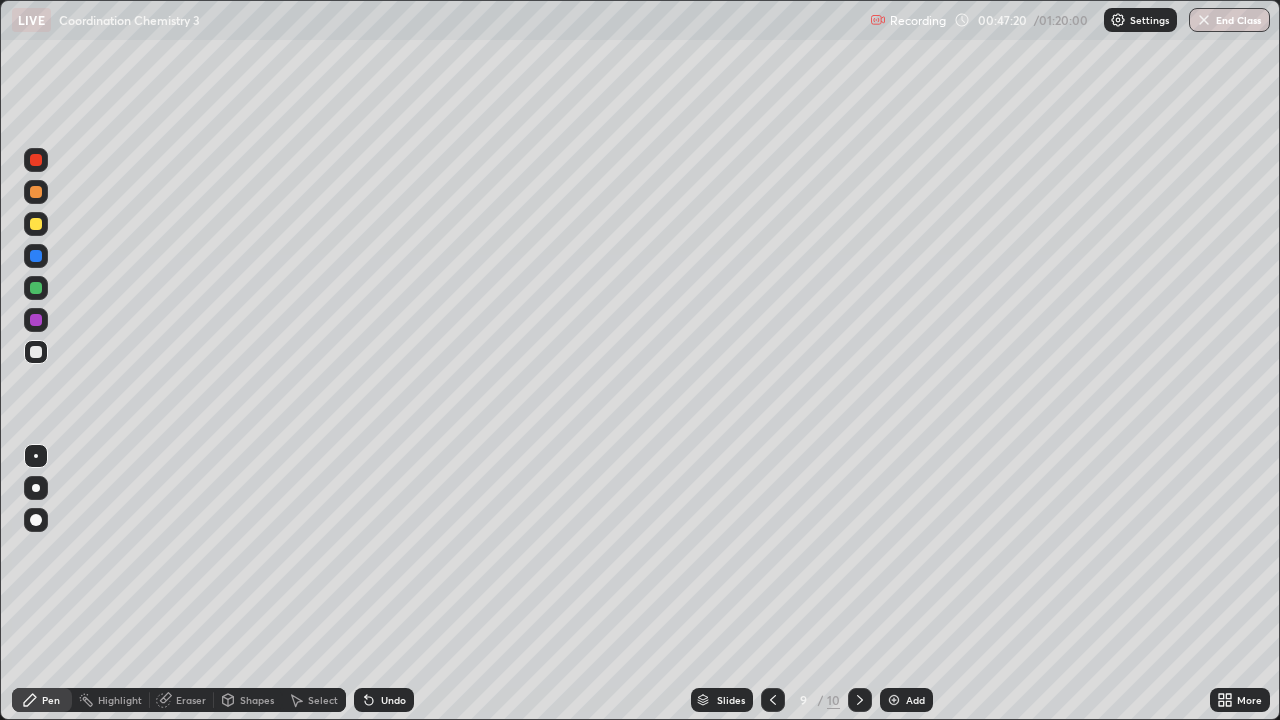 click at bounding box center [36, 224] 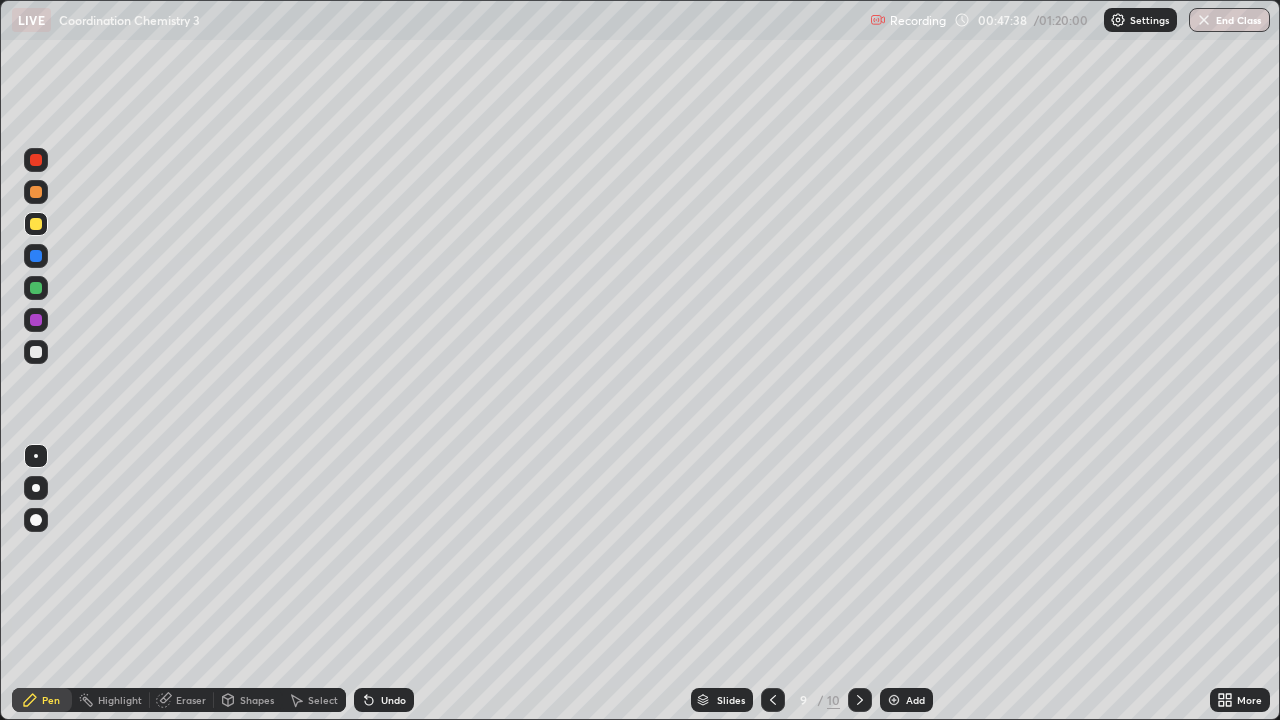 click on "Undo" at bounding box center [393, 700] 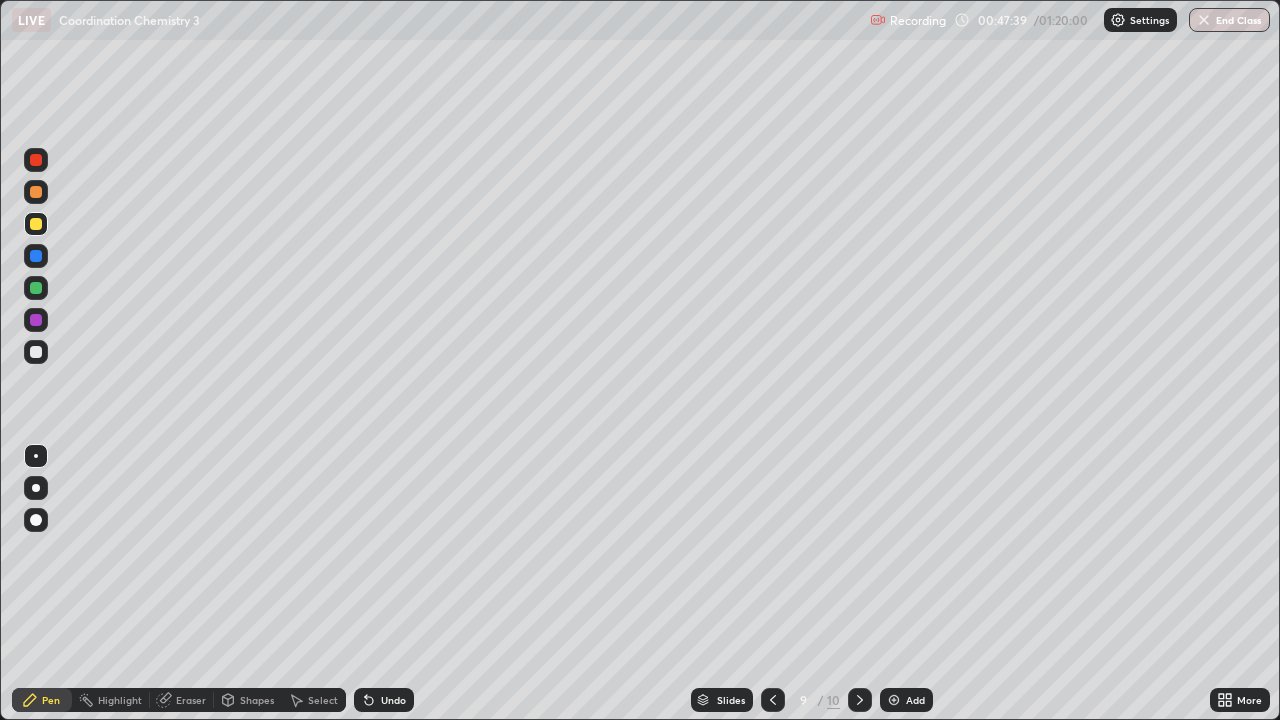 click on "Undo" at bounding box center (384, 700) 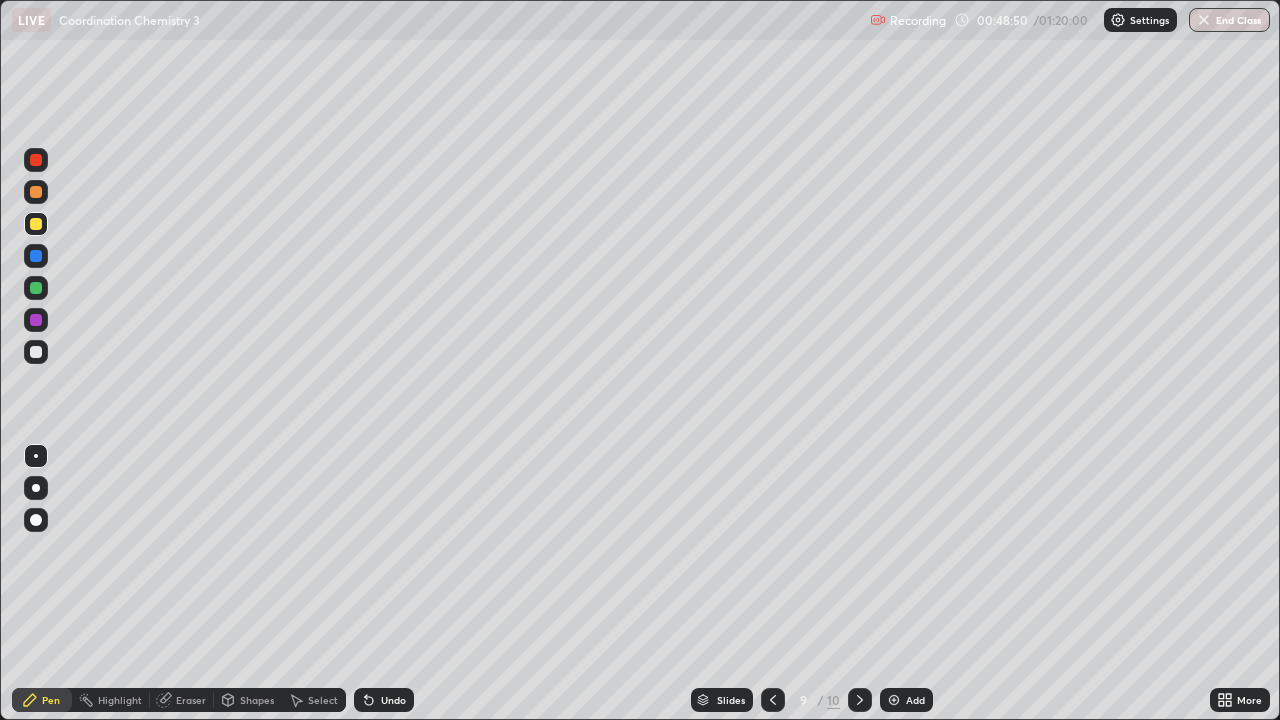 click at bounding box center (36, 160) 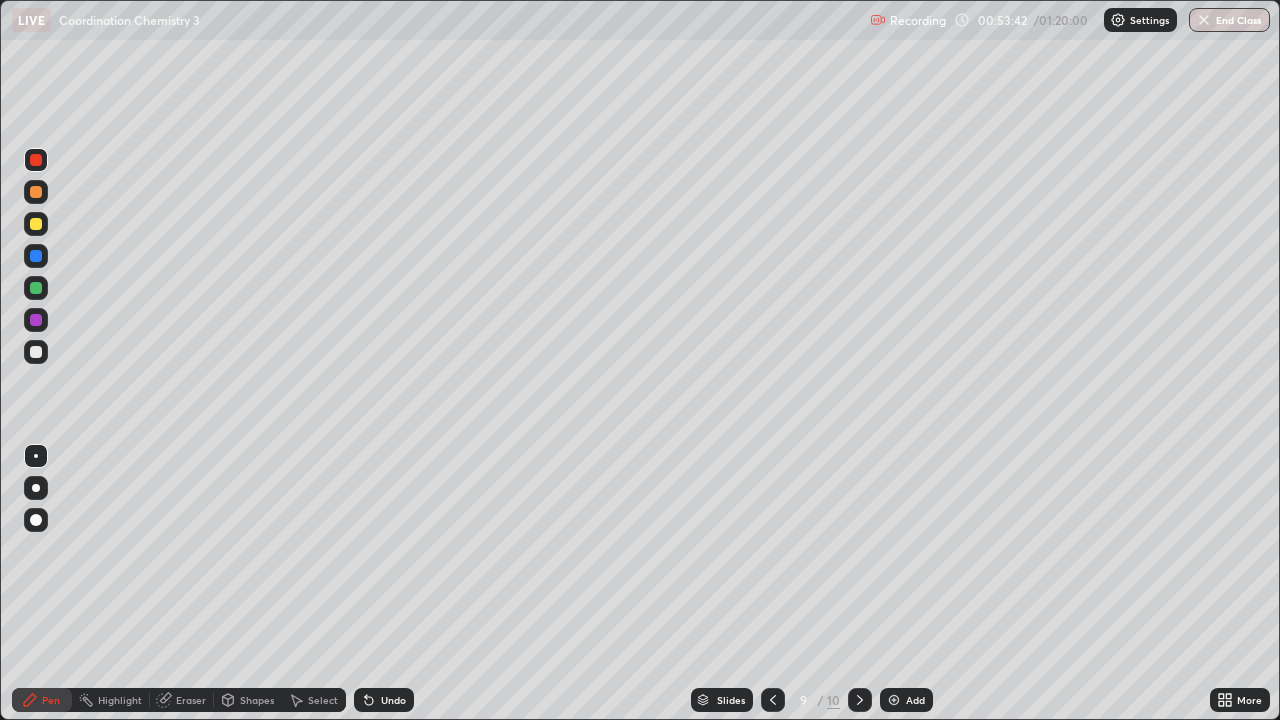 click on "Slides 9 / 10 Add" at bounding box center (812, 700) 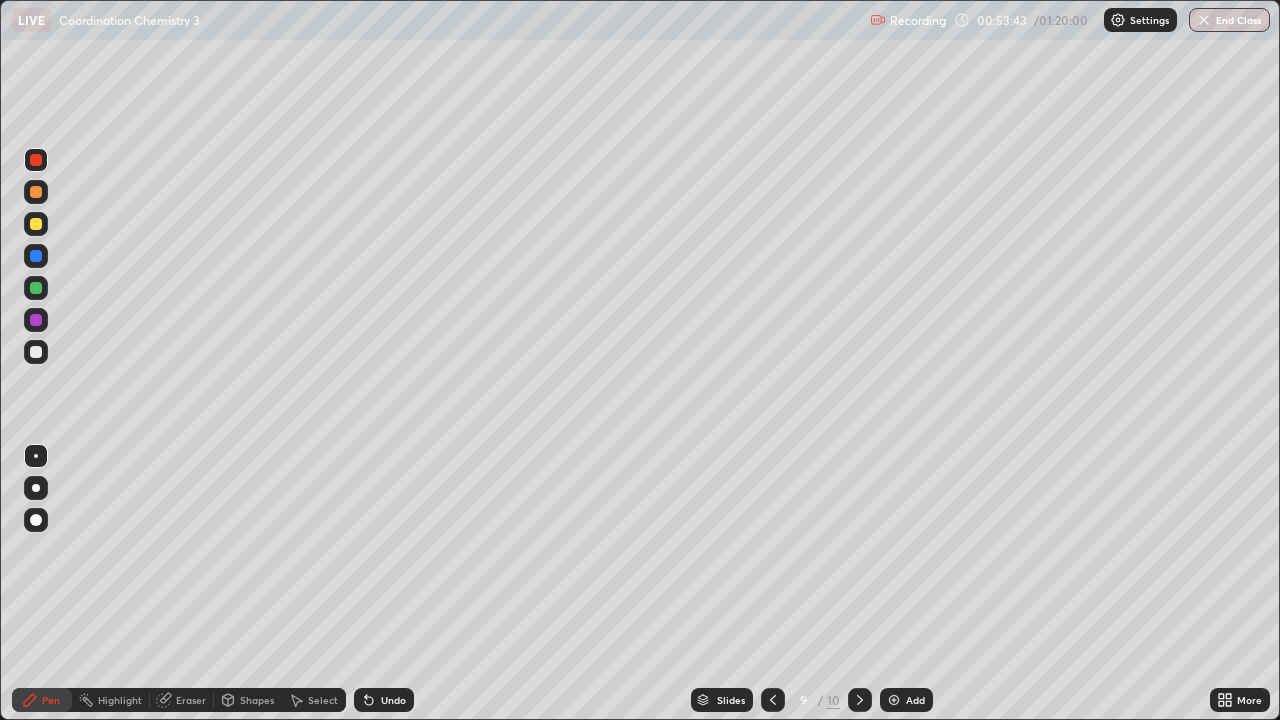 click on "Add" at bounding box center [906, 700] 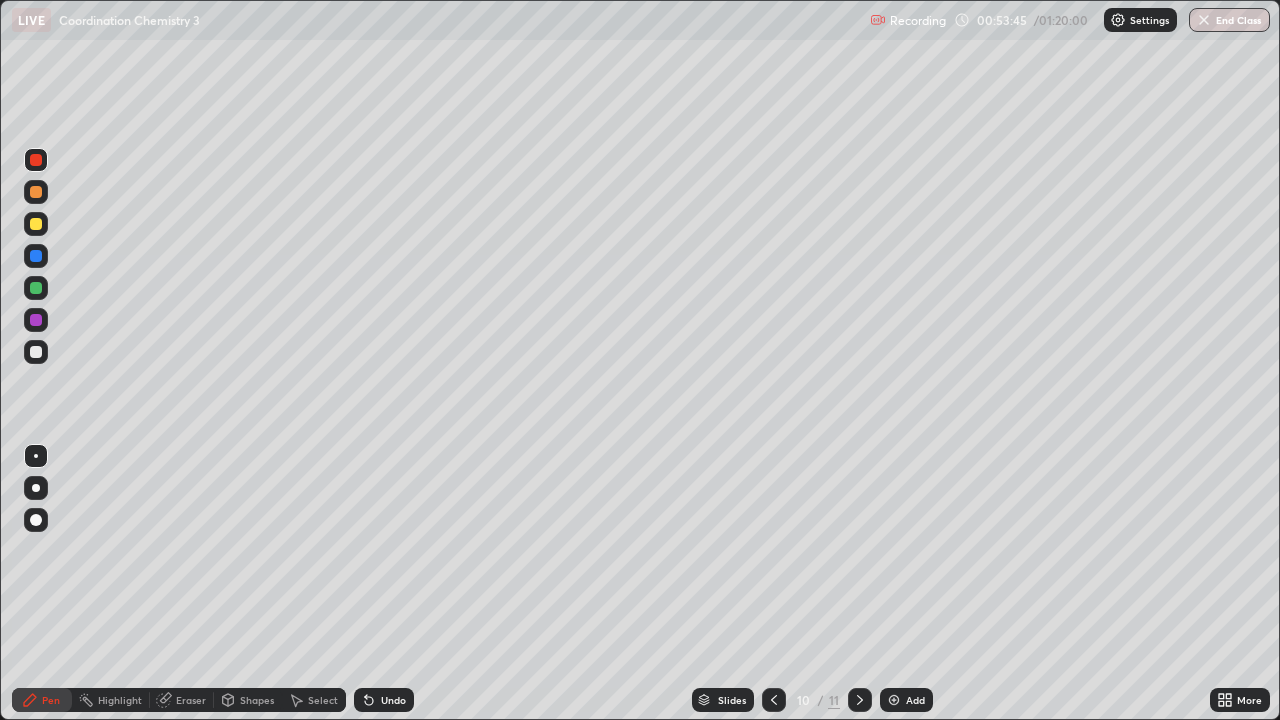 click at bounding box center (36, 352) 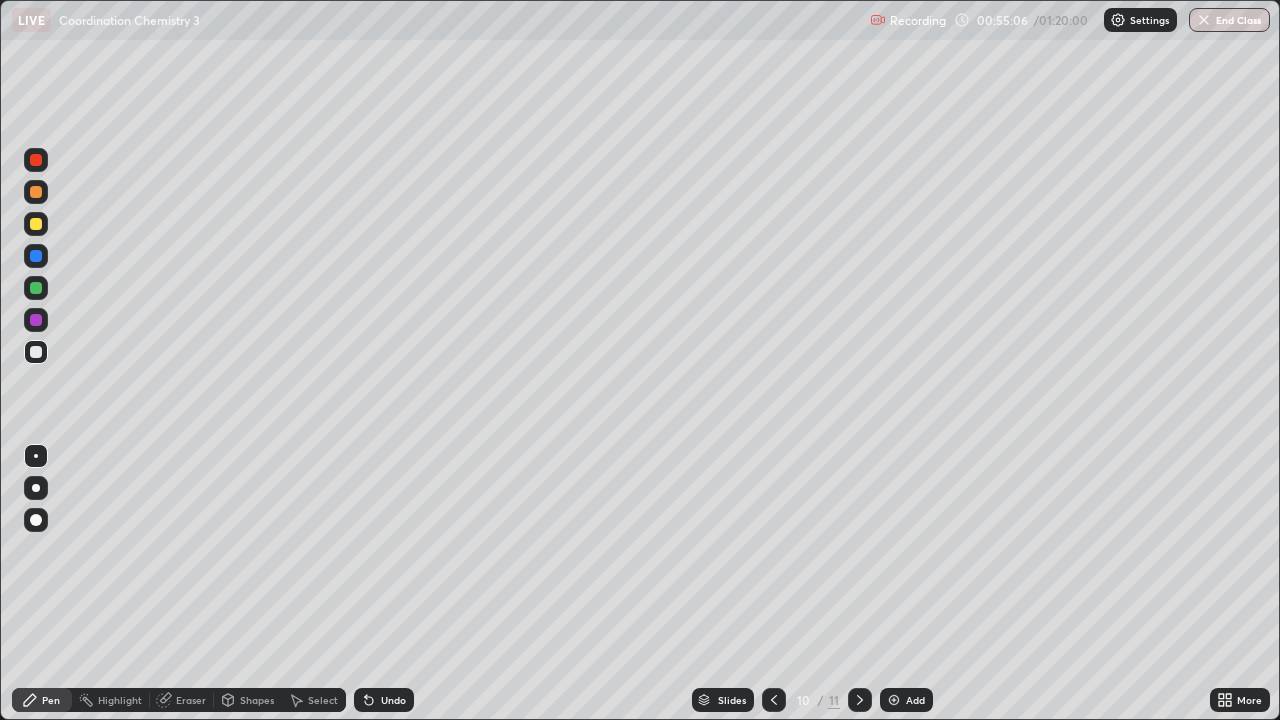 click at bounding box center (36, 224) 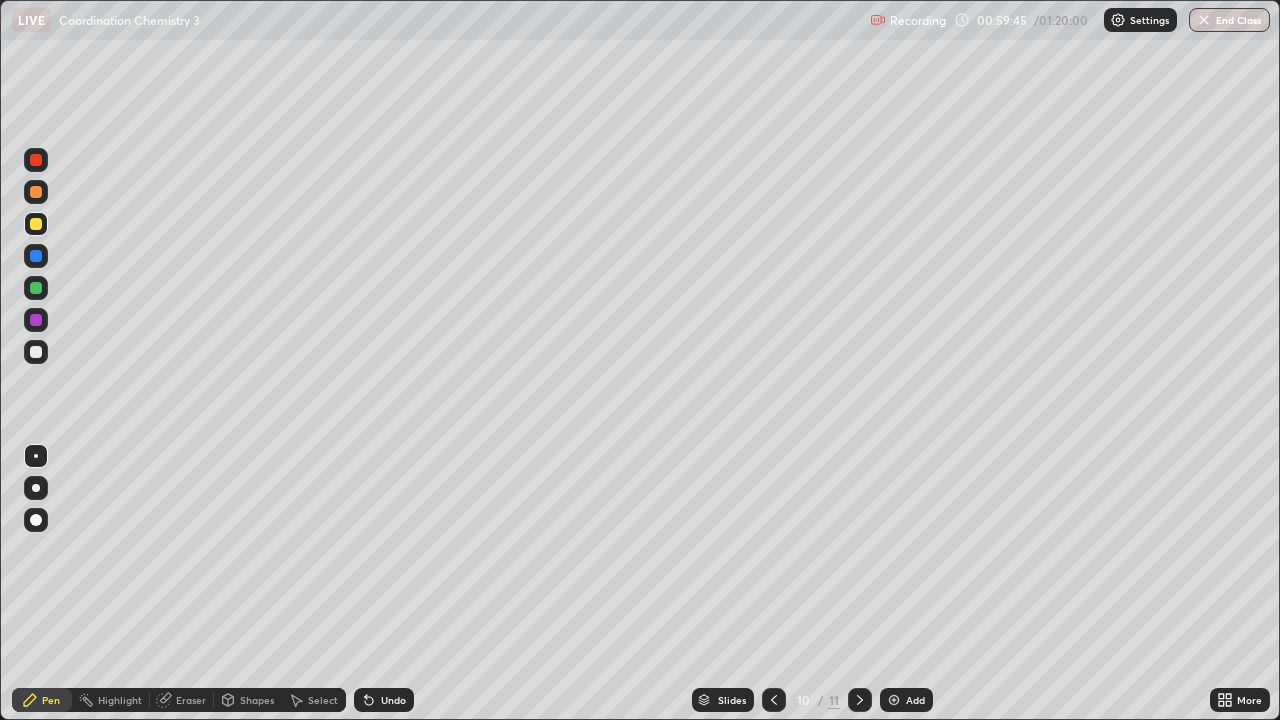 click on "Add" at bounding box center [906, 700] 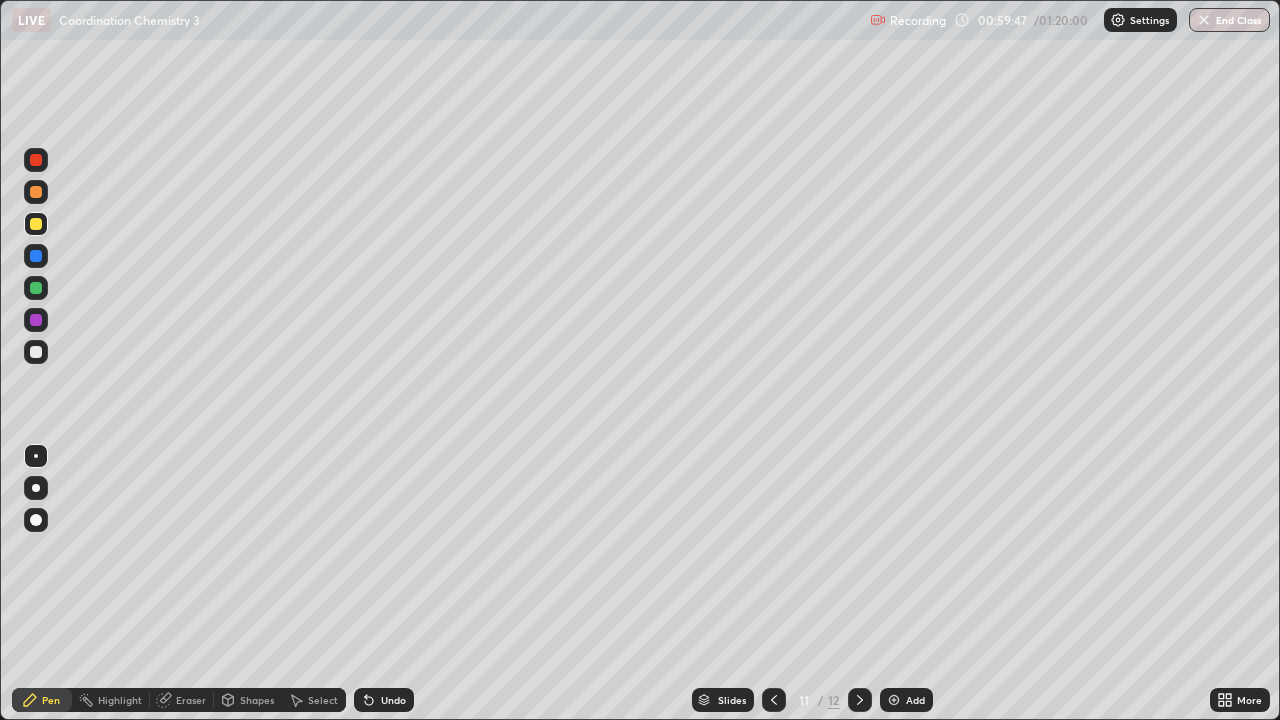 click at bounding box center (36, 352) 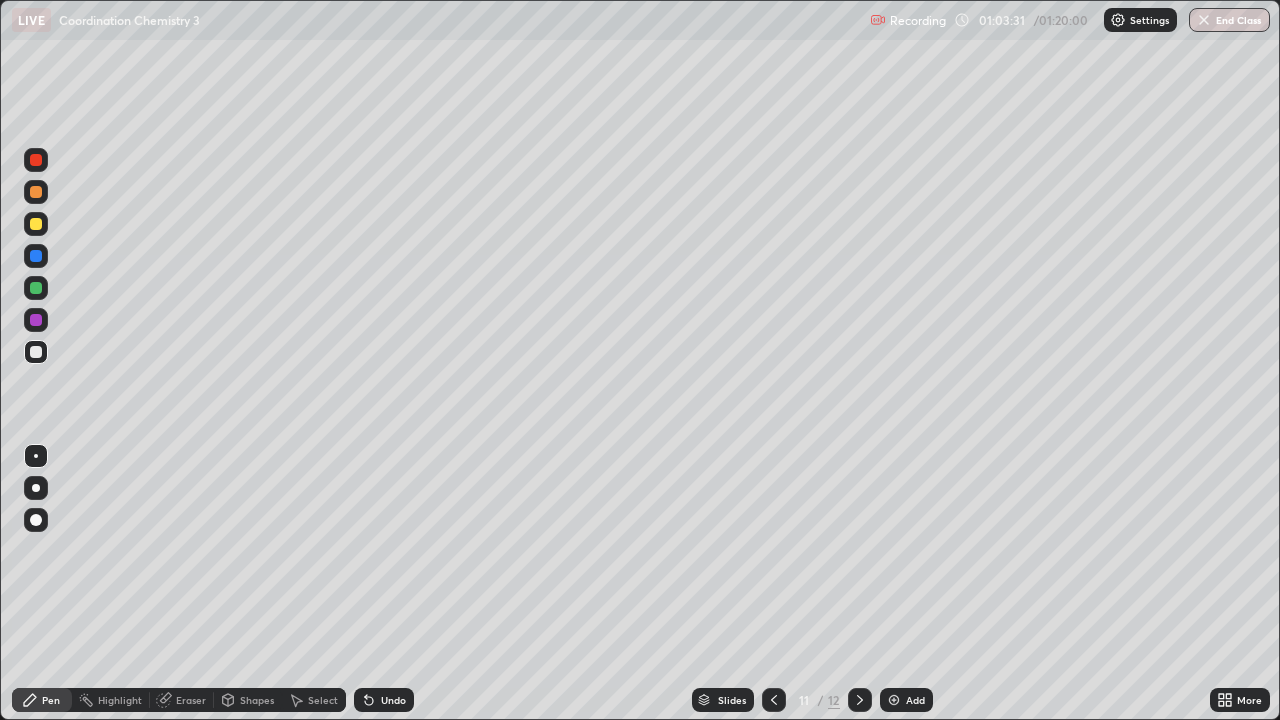 click on "Add" at bounding box center (915, 700) 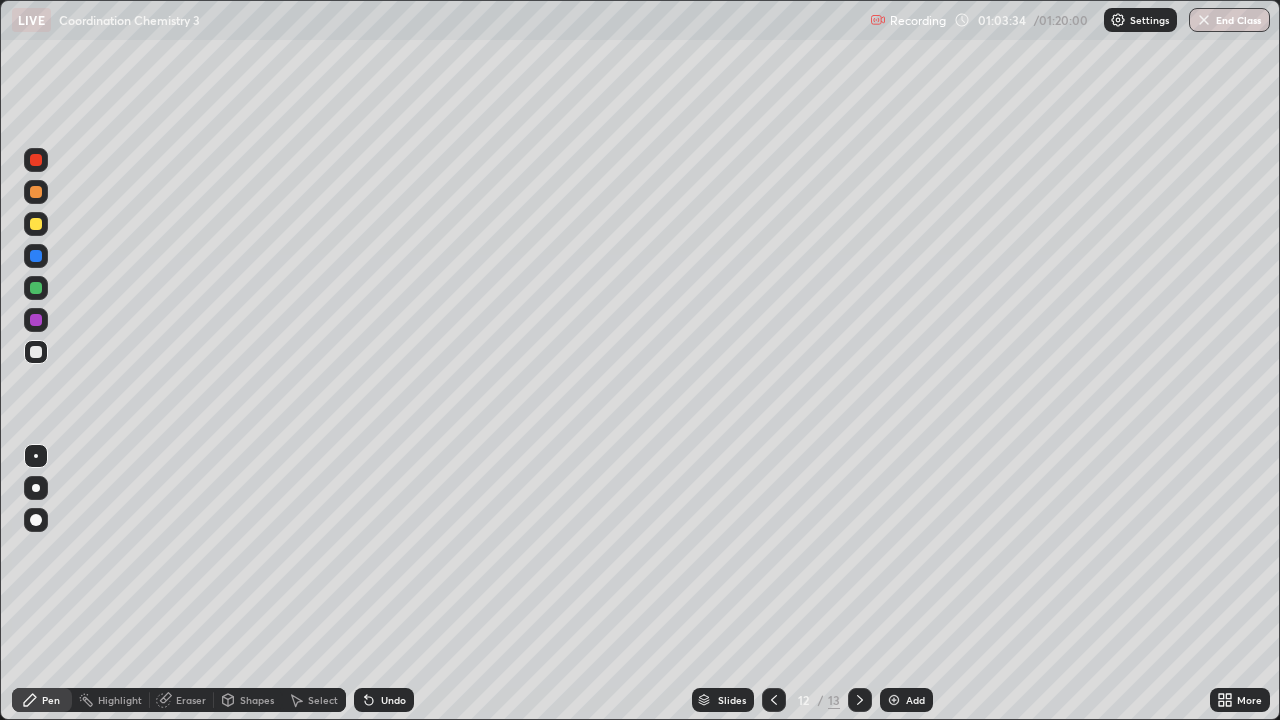click at bounding box center [36, 192] 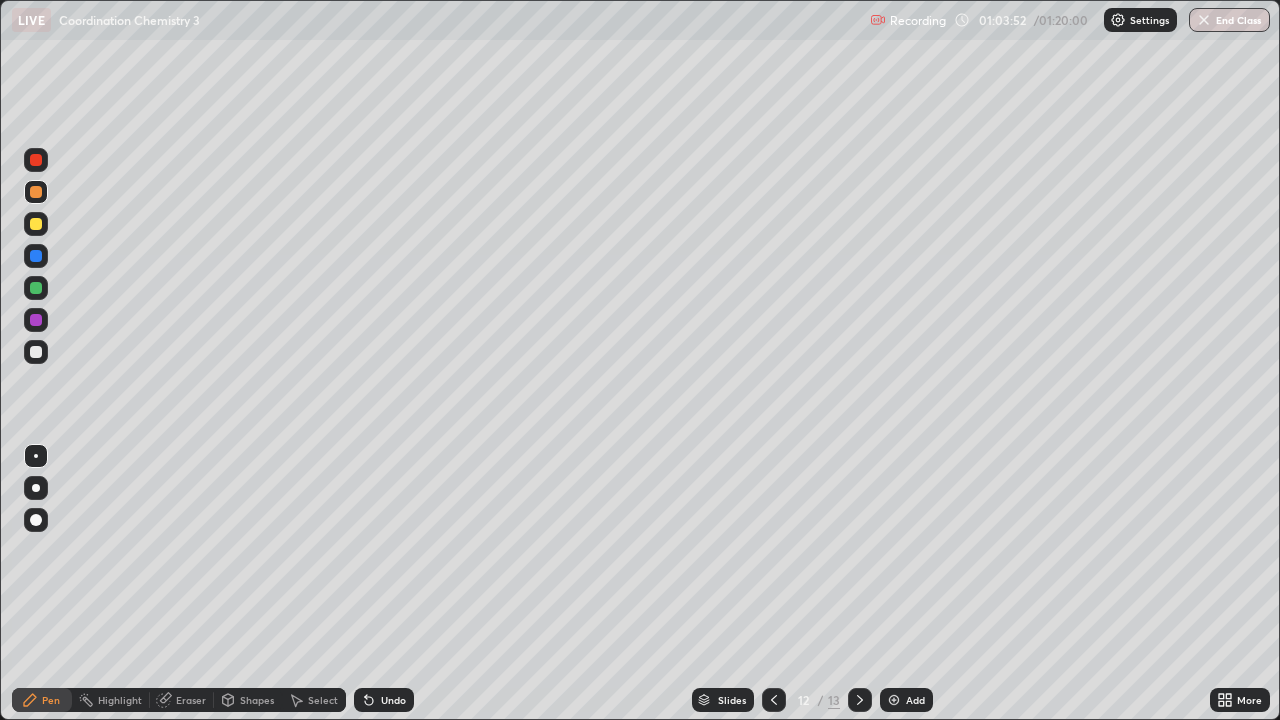 click at bounding box center (36, 352) 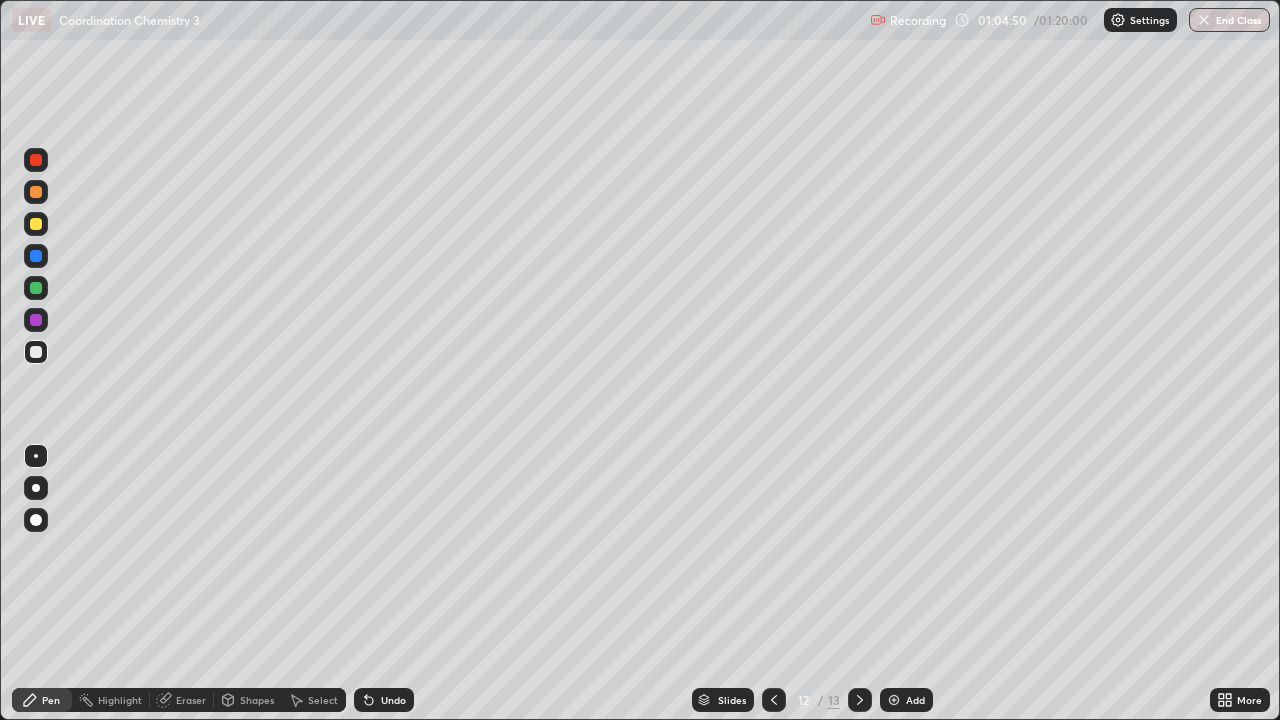 click on "Eraser" at bounding box center [191, 700] 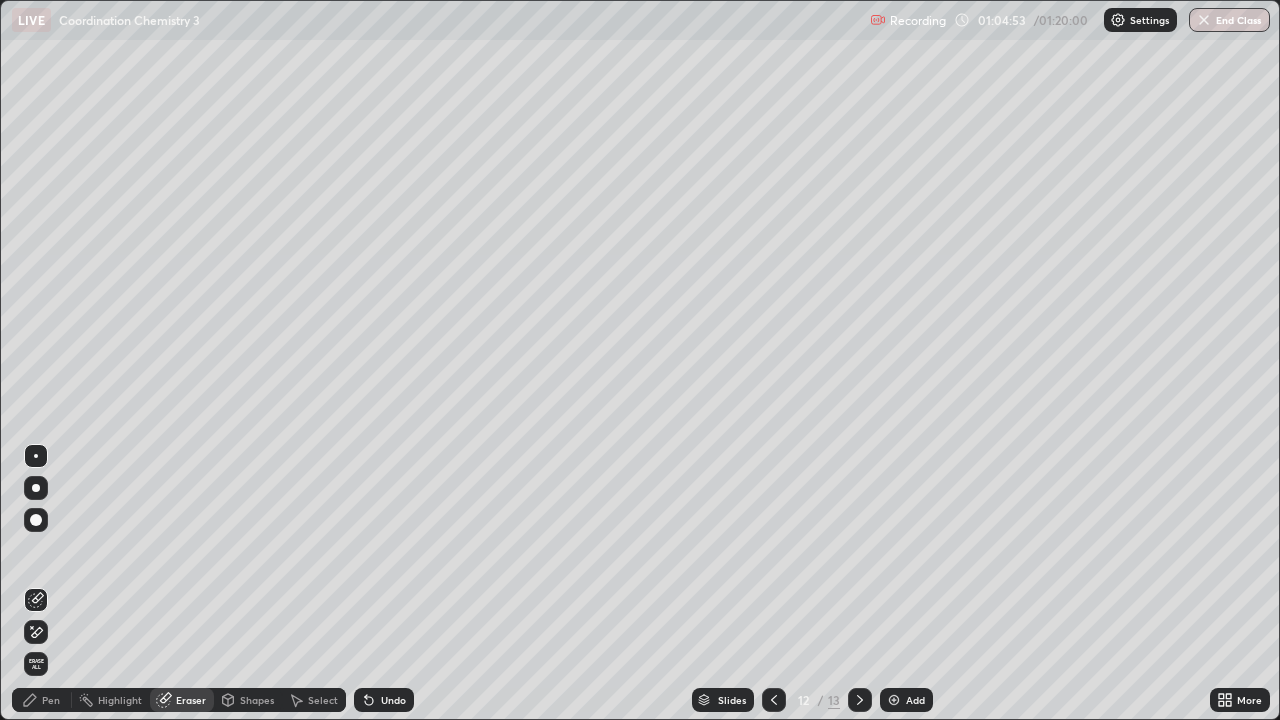 click on "Pen" at bounding box center [51, 700] 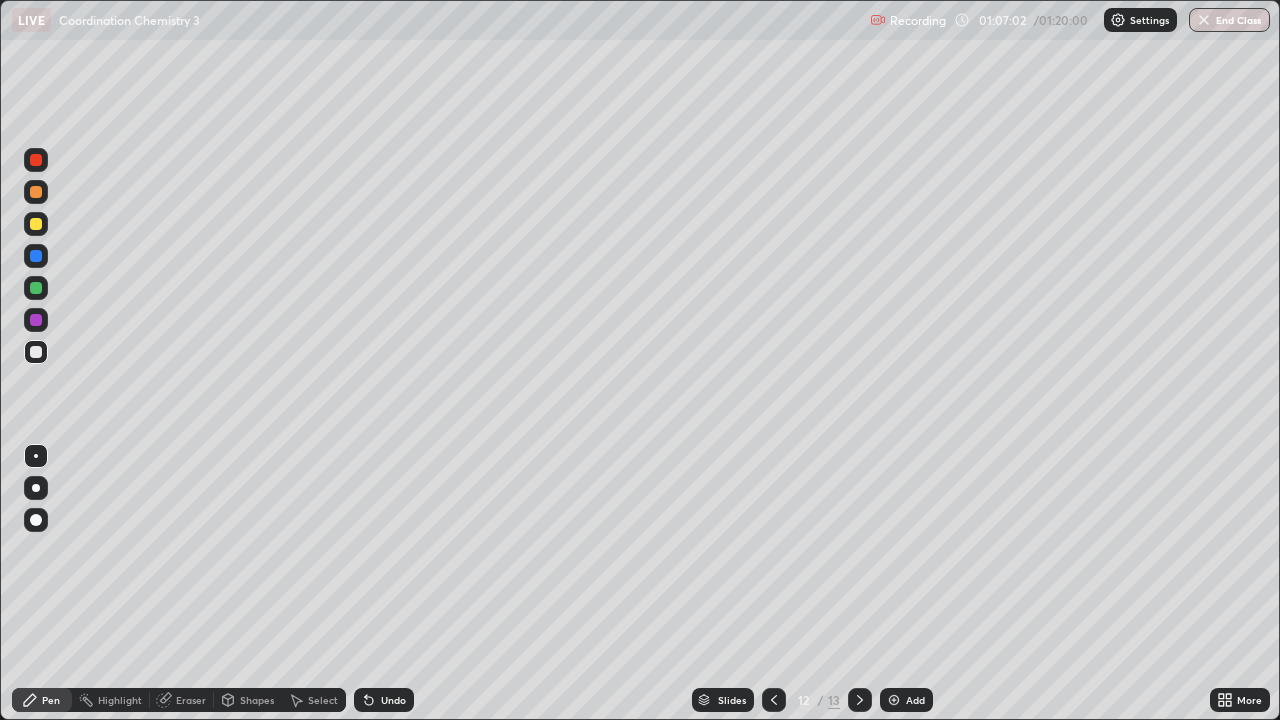 click at bounding box center [36, 192] 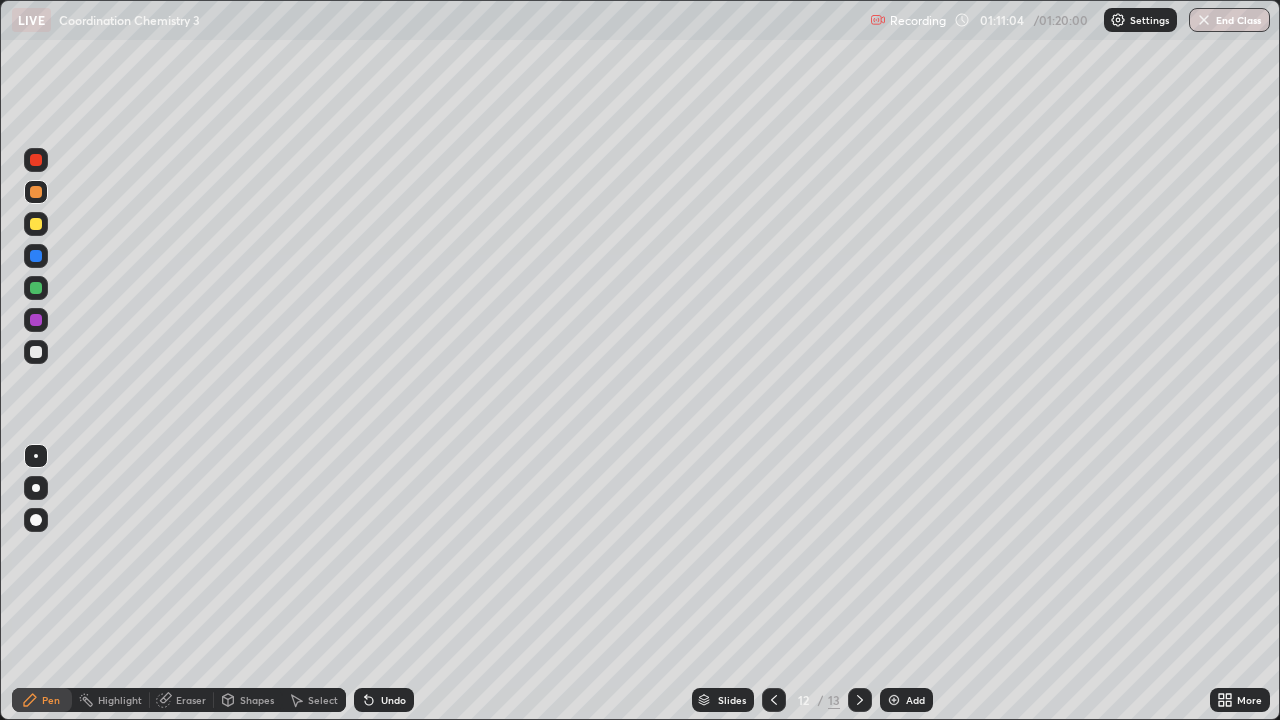 click on "Add" at bounding box center [906, 700] 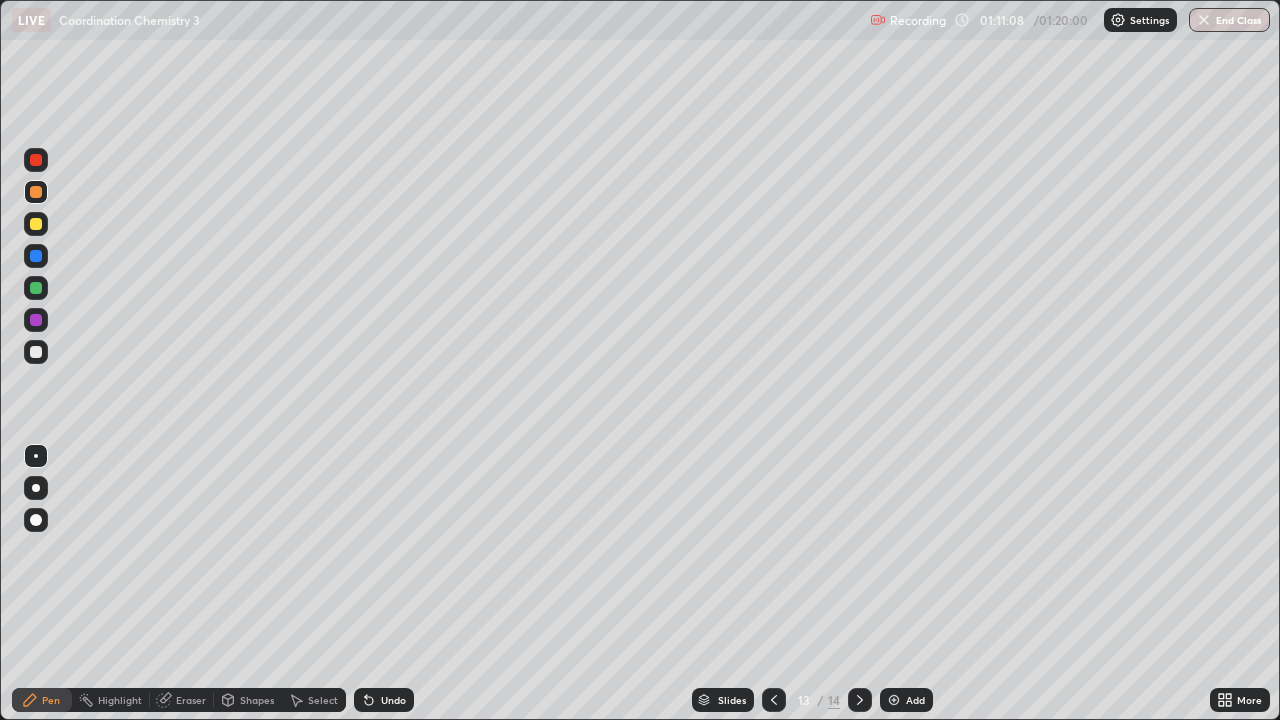 click at bounding box center [36, 352] 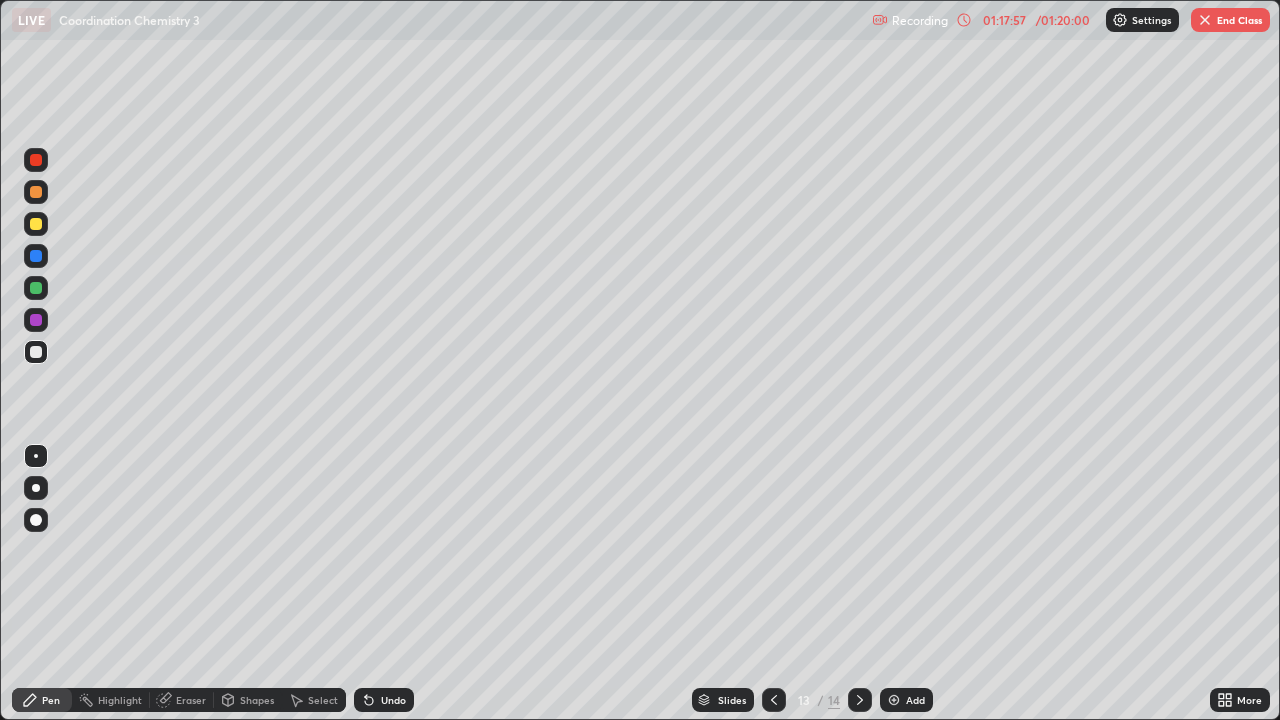 click 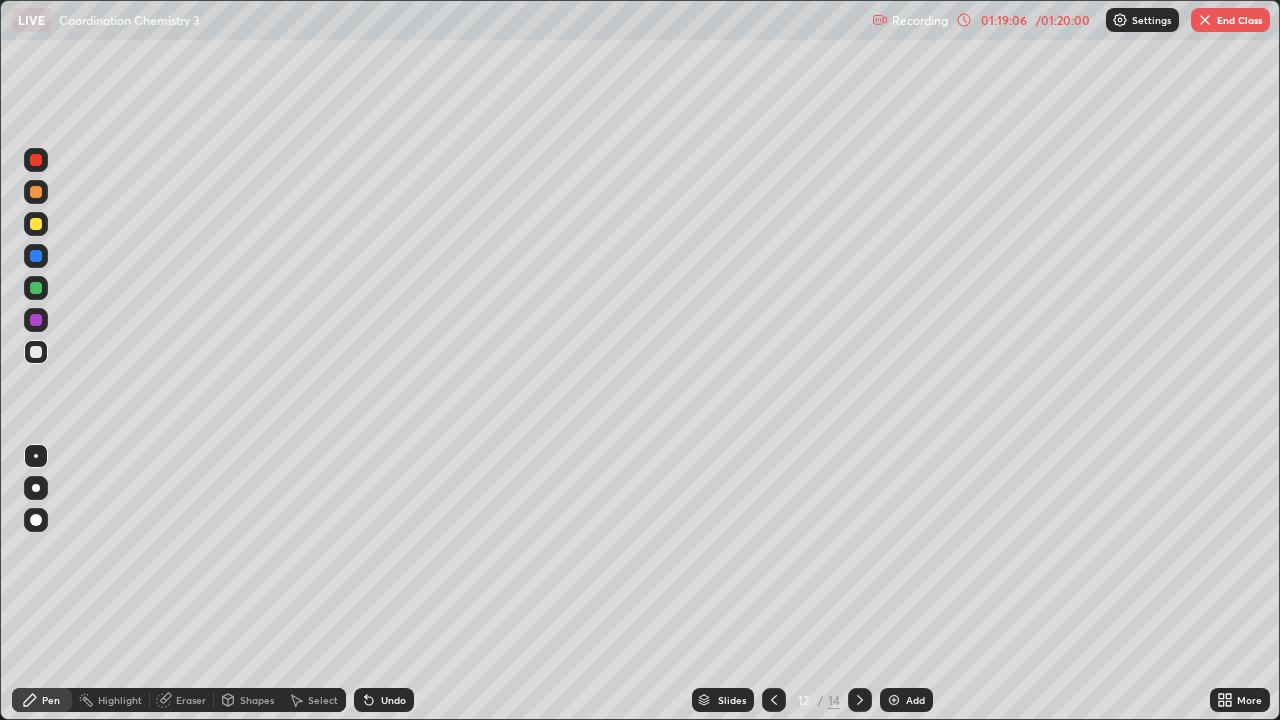 click at bounding box center (1205, 20) 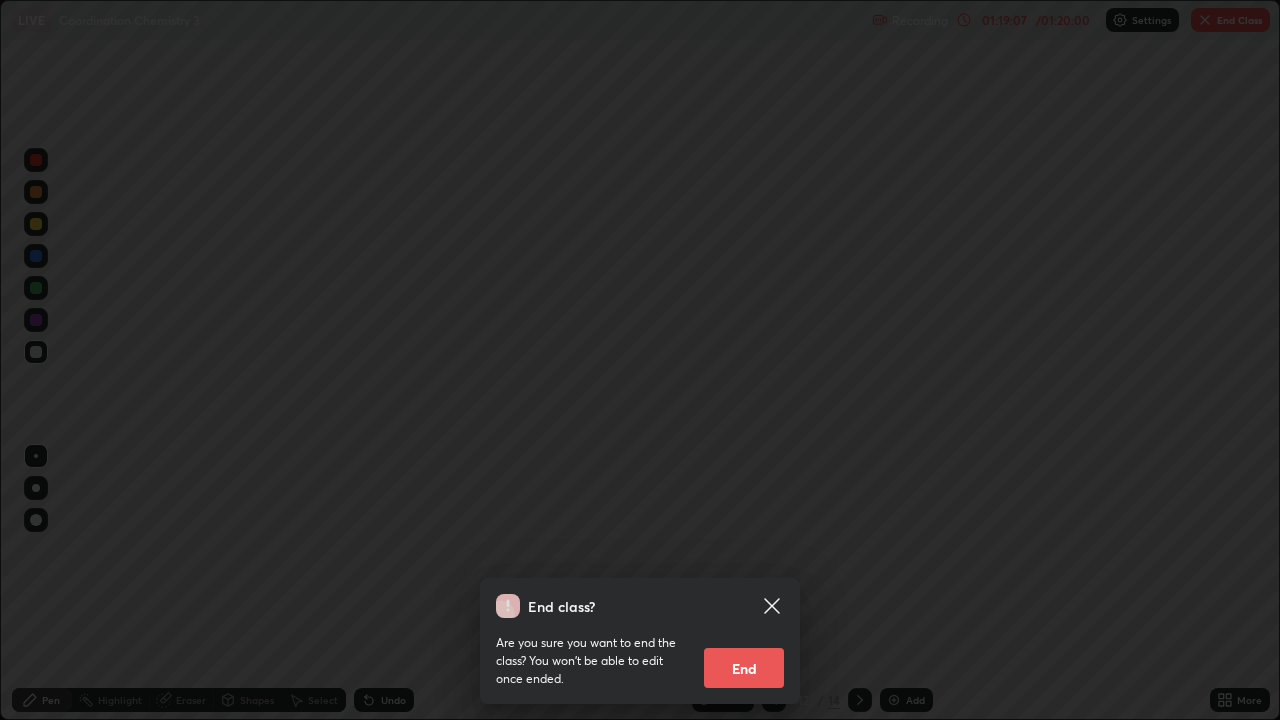 click on "End" at bounding box center [744, 668] 